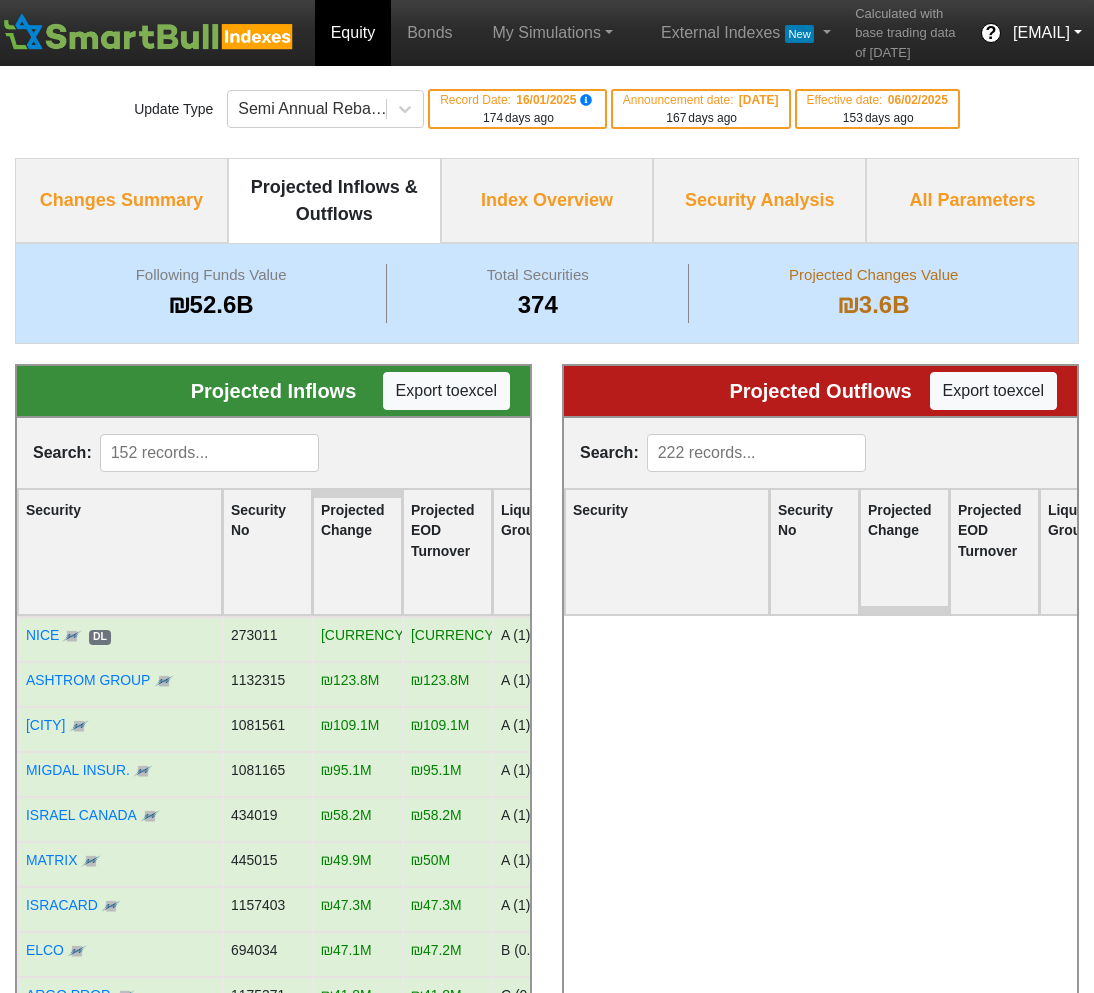 scroll, scrollTop: 0, scrollLeft: 0, axis: both 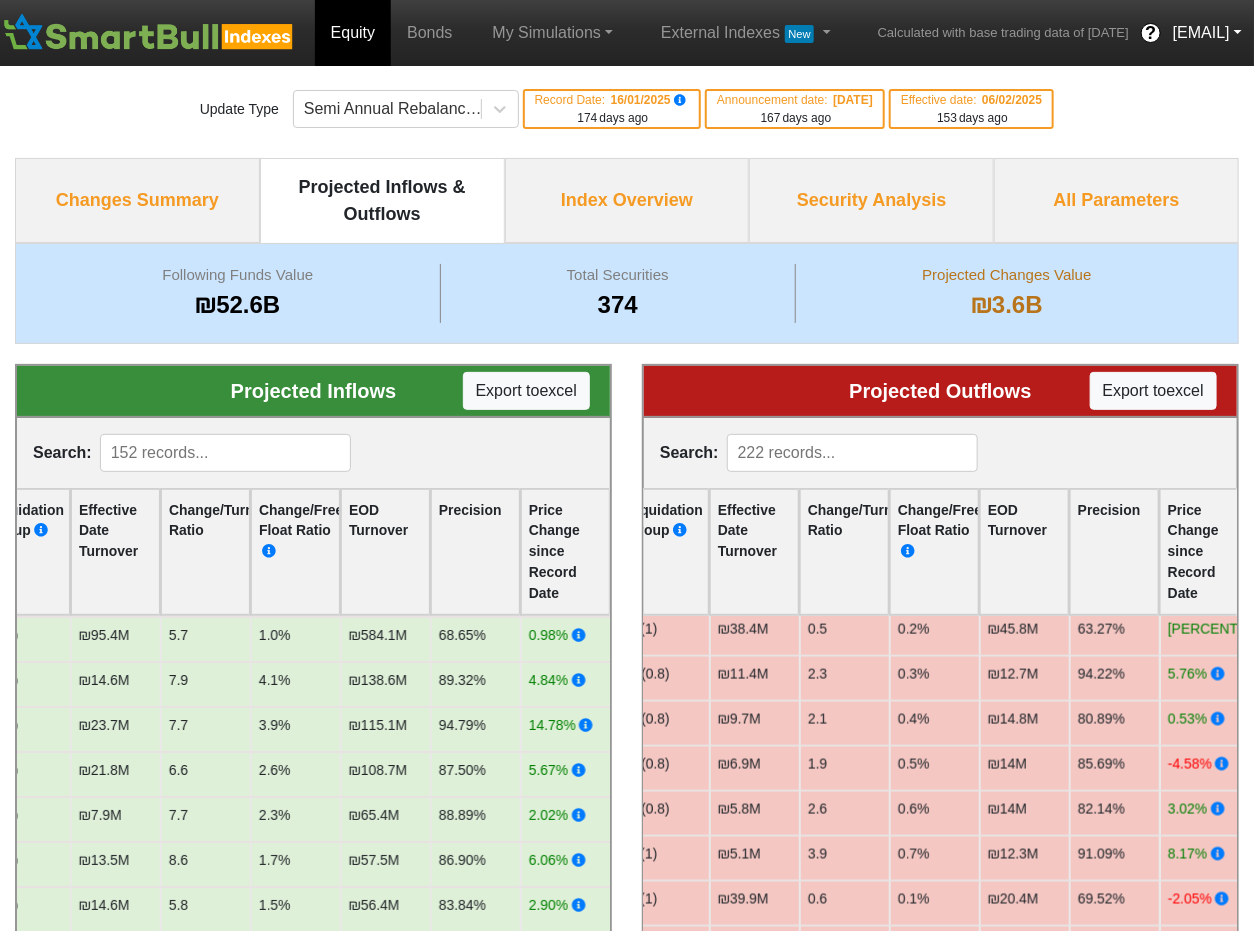 click on "[EMAIL]" at bounding box center [1207, 33] 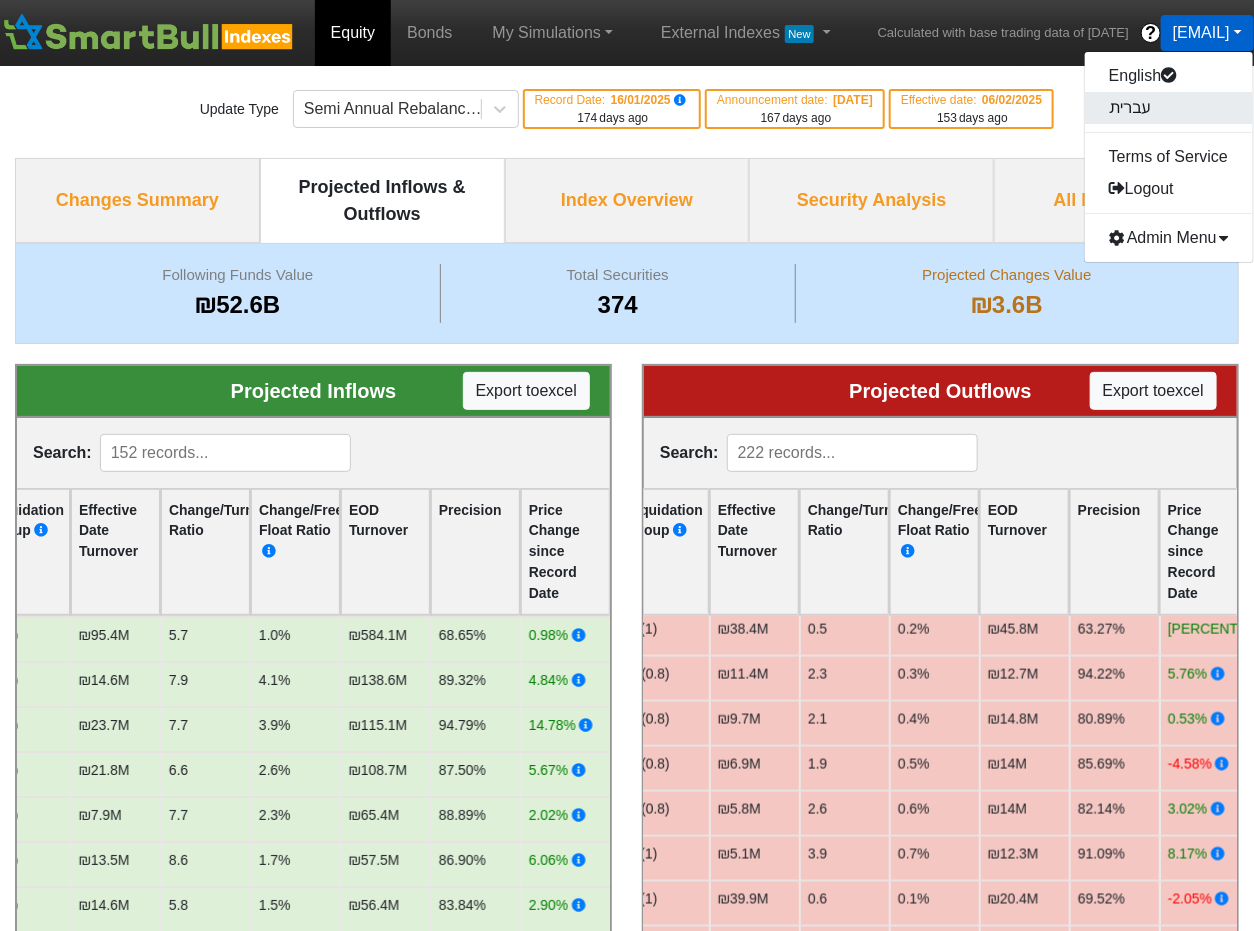 click on "עברית" at bounding box center (1169, 108) 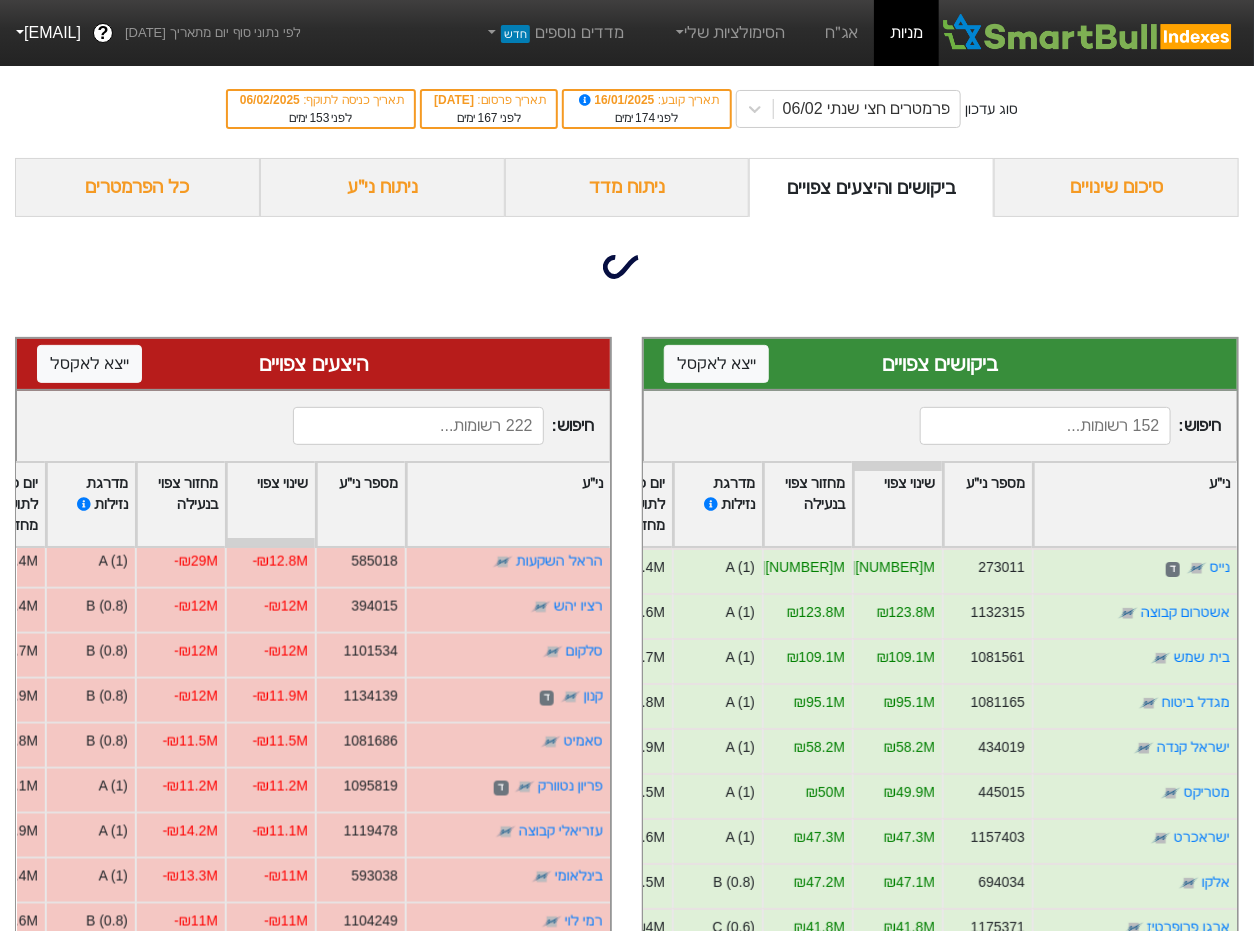 scroll, scrollTop: 0, scrollLeft: 0, axis: both 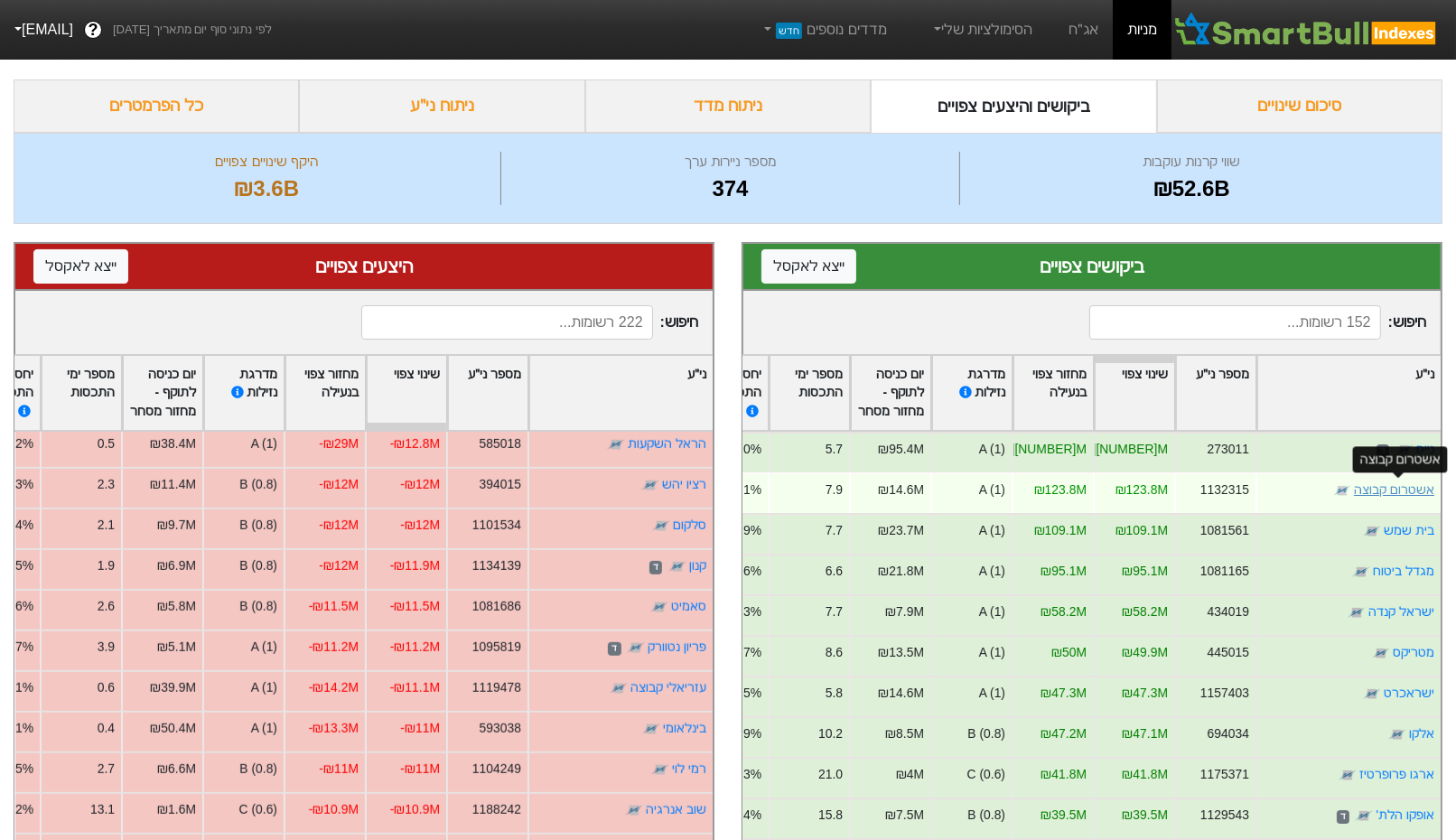 click on "אשטרום קבוצה" at bounding box center [1394, 490] 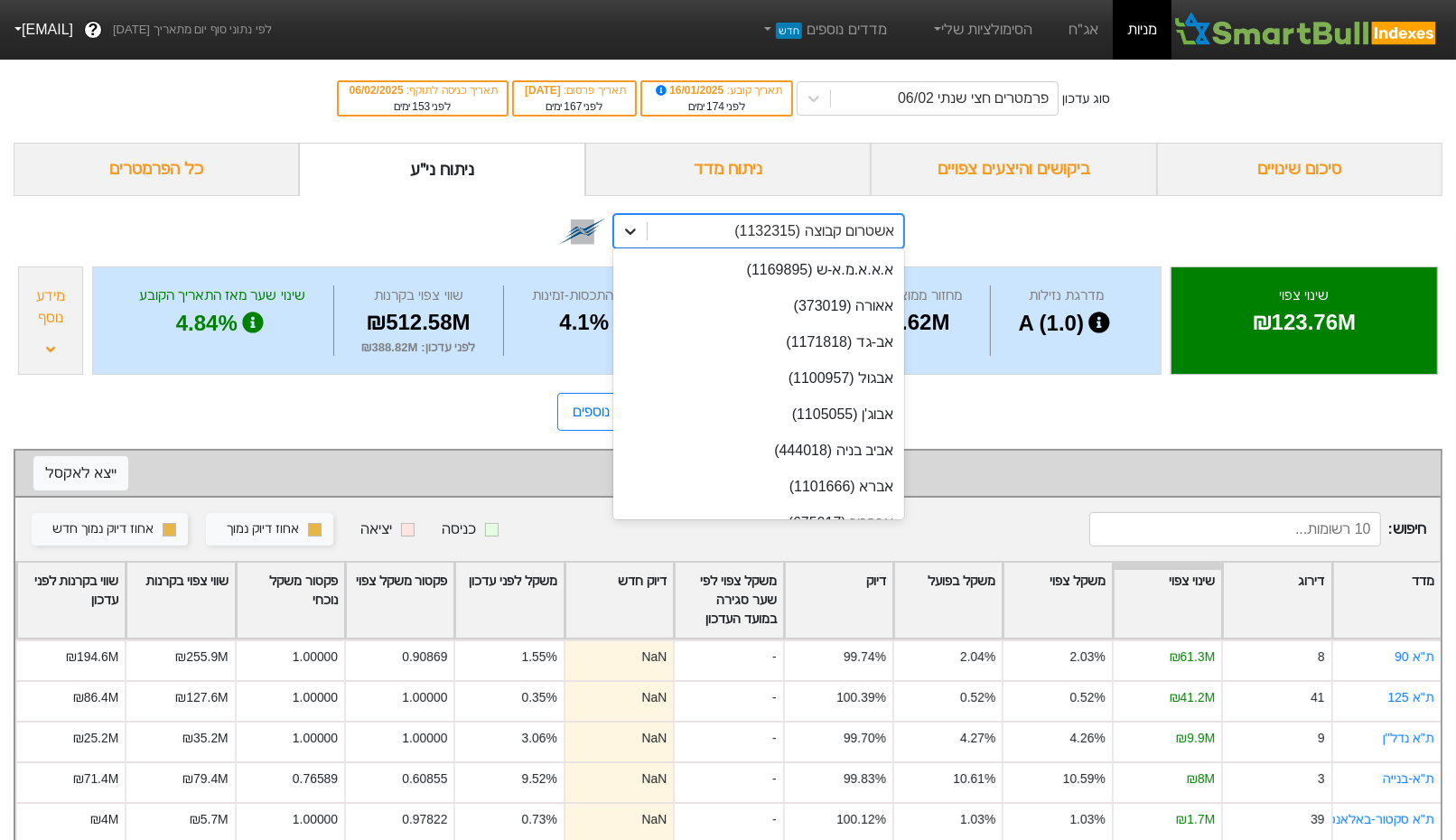 click at bounding box center (630, 231) 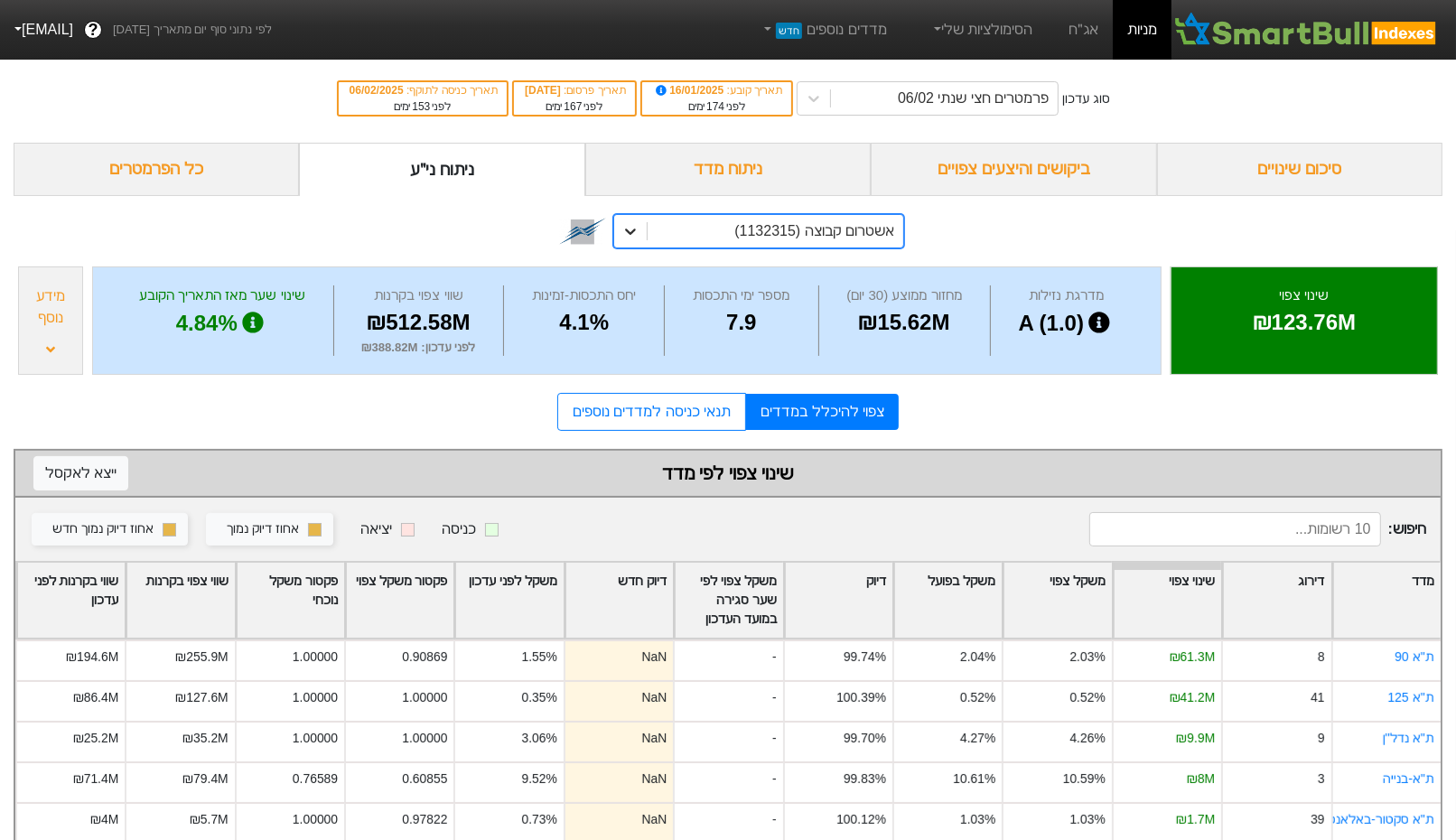 click at bounding box center (630, 231) 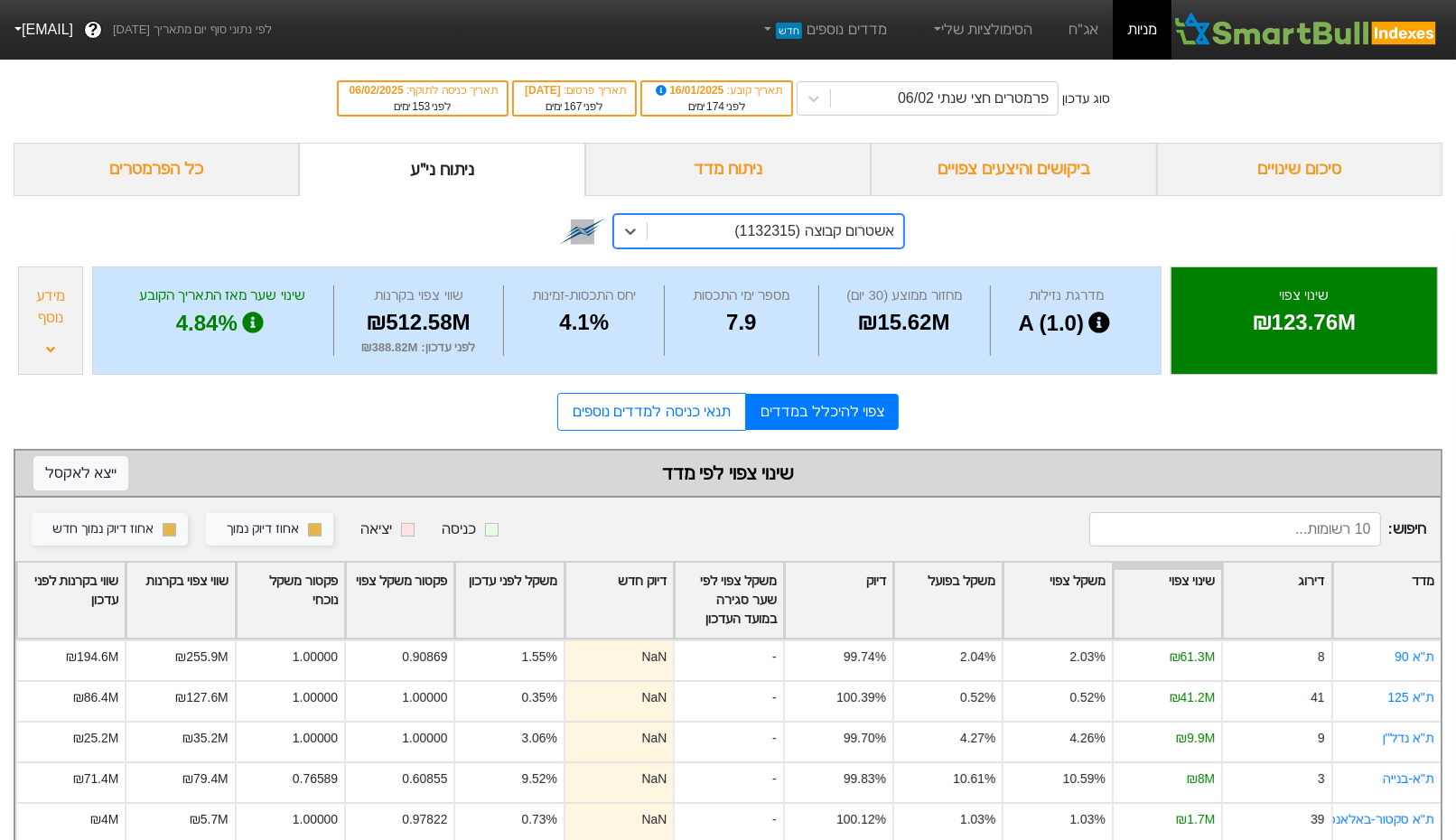 click on "מידע נוסף" at bounding box center [51, 307] 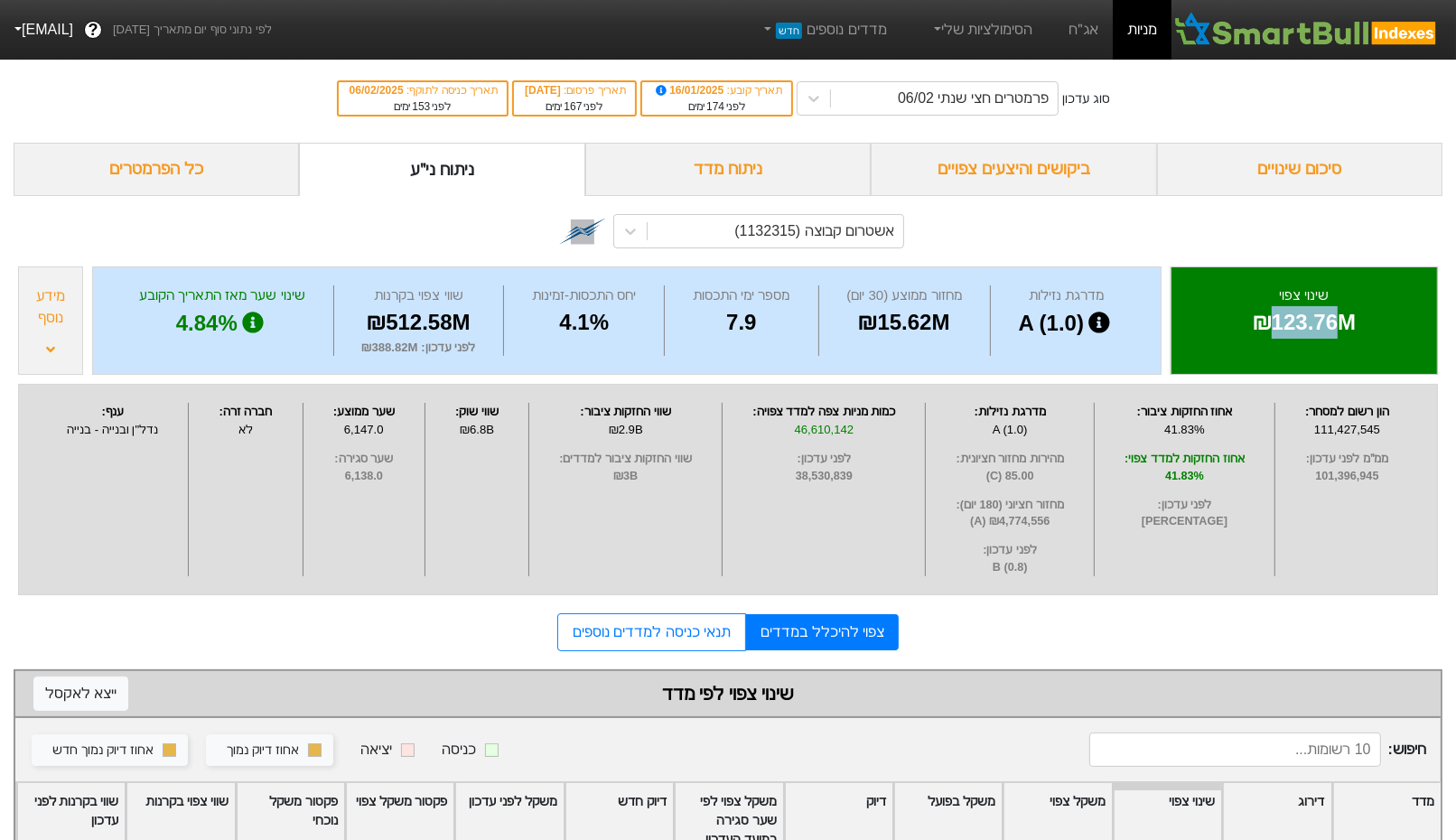drag, startPoint x: 1270, startPoint y: 327, endPoint x: 1339, endPoint y: 333, distance: 69.260378 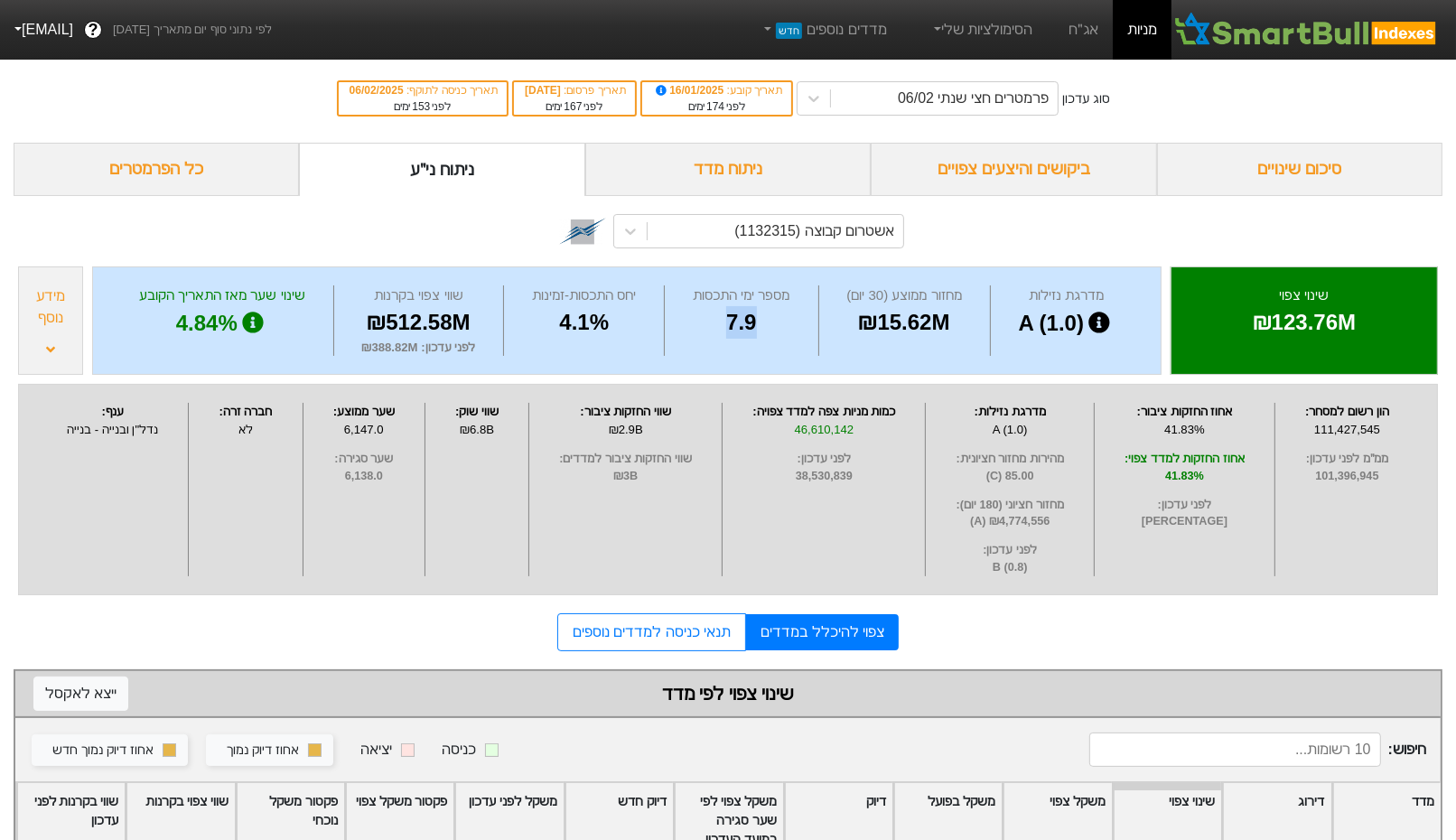 drag, startPoint x: 757, startPoint y: 319, endPoint x: 712, endPoint y: 319, distance: 45 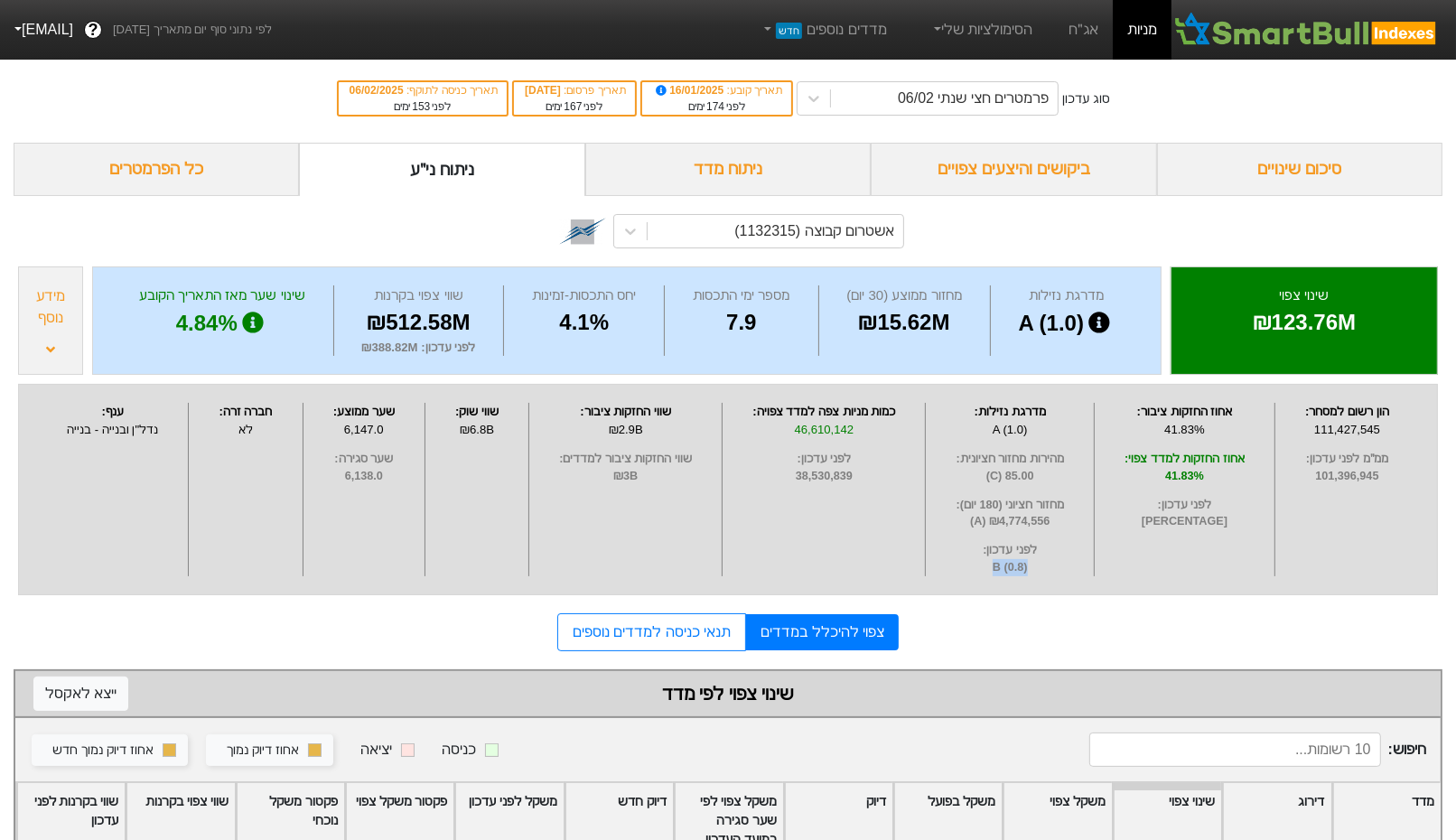 drag, startPoint x: 989, startPoint y: 578, endPoint x: 1035, endPoint y: 578, distance: 46 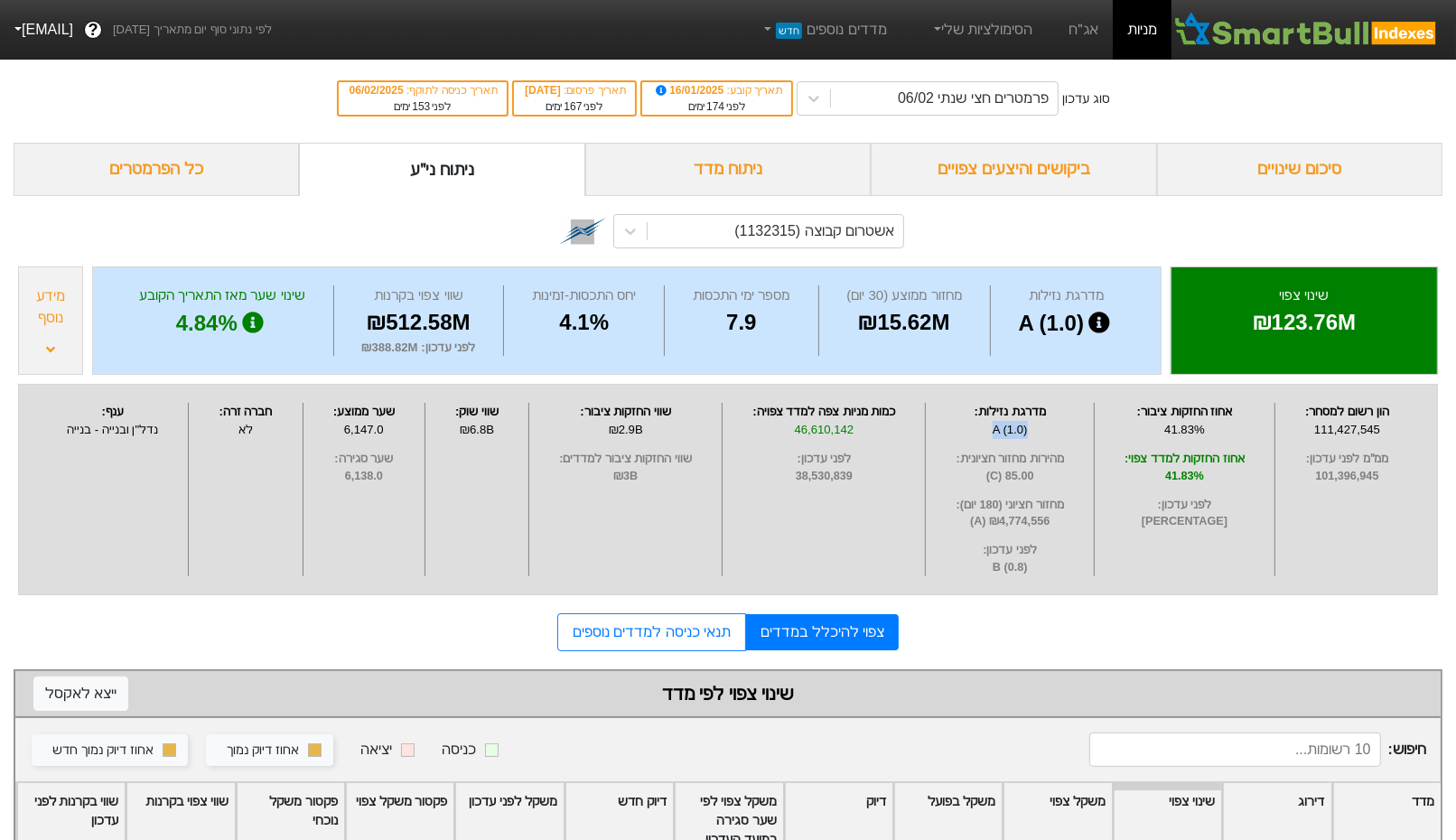 drag, startPoint x: 991, startPoint y: 430, endPoint x: 1044, endPoint y: 430, distance: 53 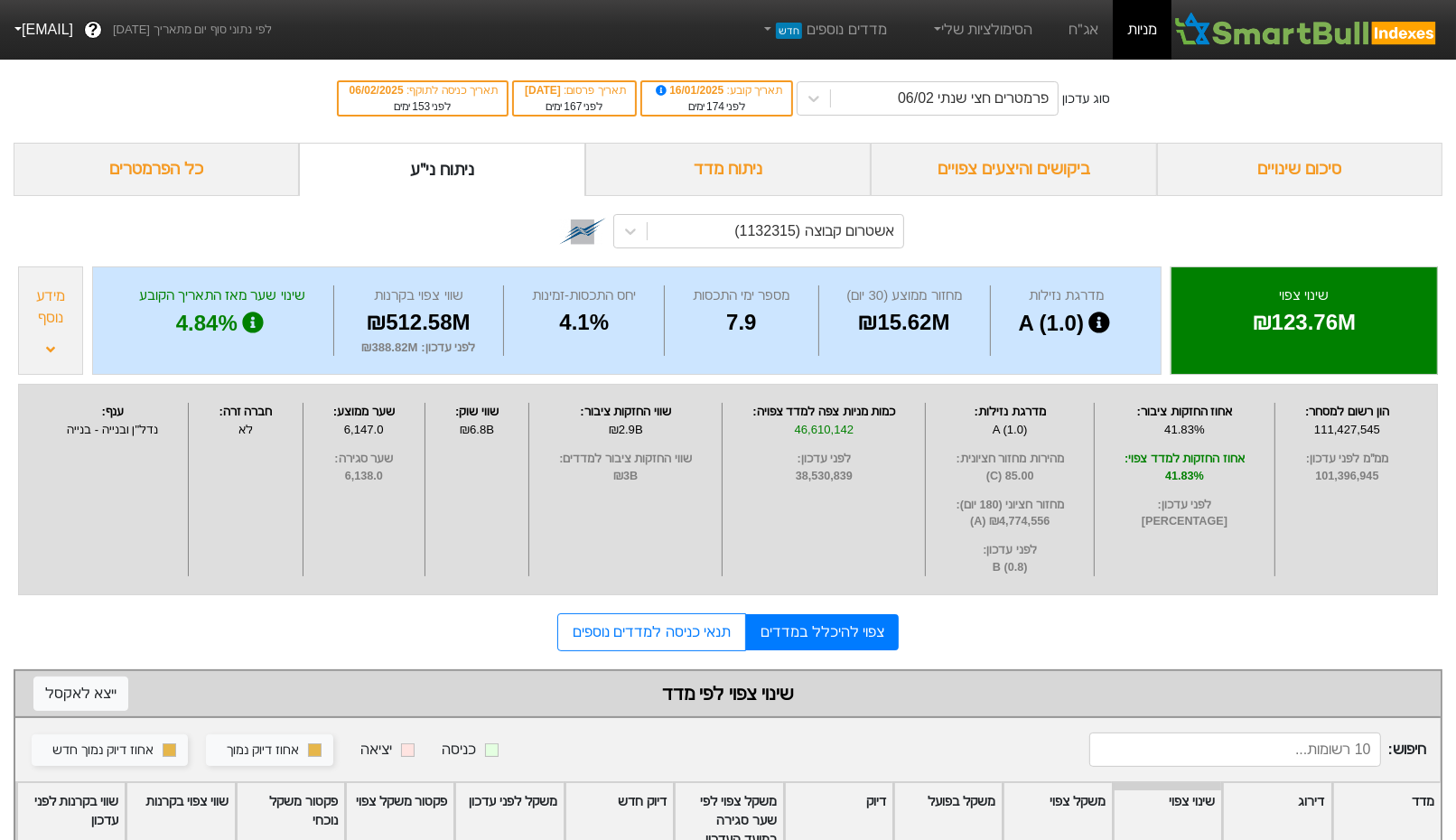 click on "[PERCENTAGE]" at bounding box center [1184, 521] 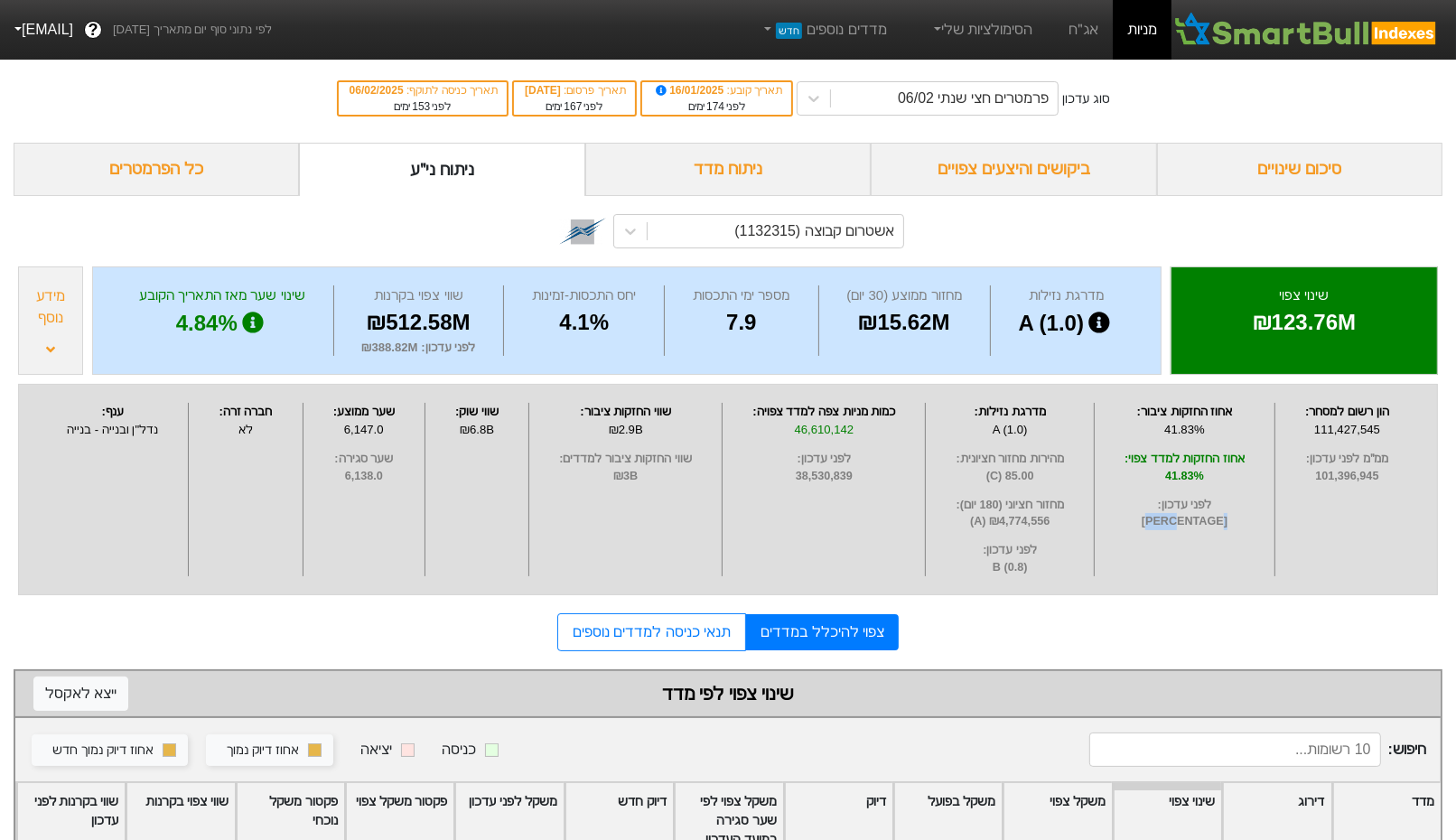 click on "[PERCENTAGE]" at bounding box center (1184, 521) 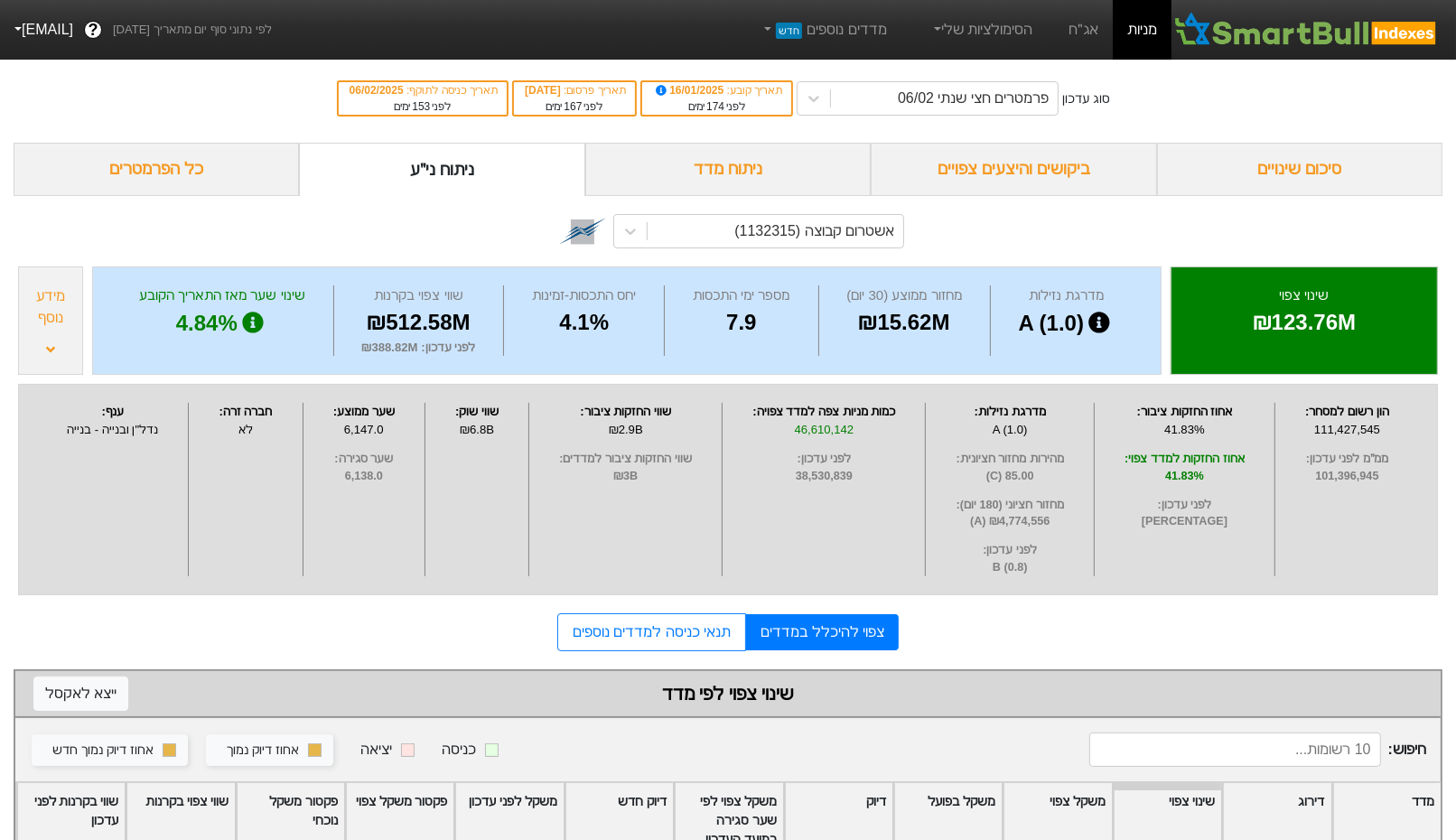 click on "41.83%" at bounding box center [1184, 476] 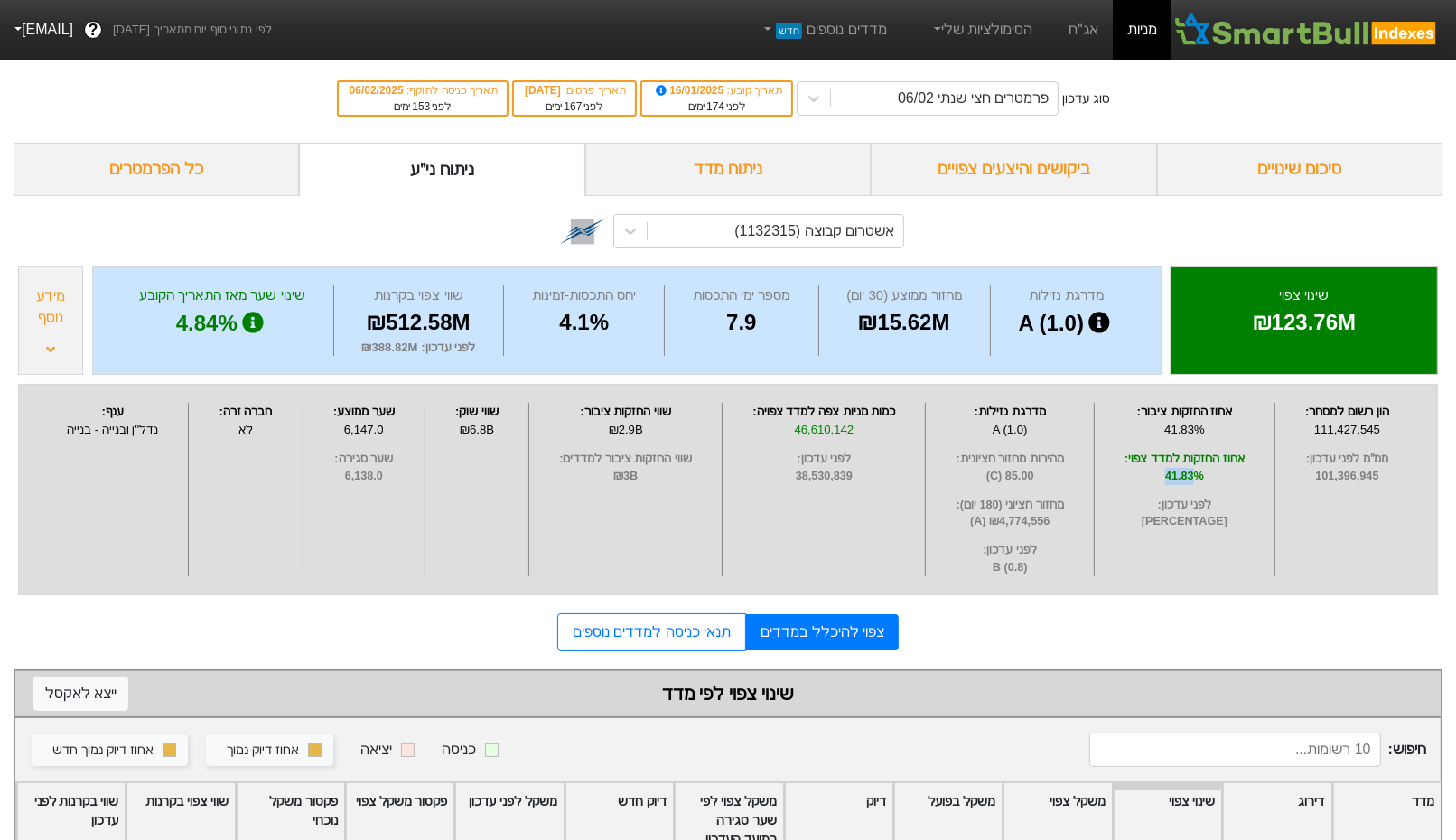 click on "41.83%" at bounding box center (1184, 476) 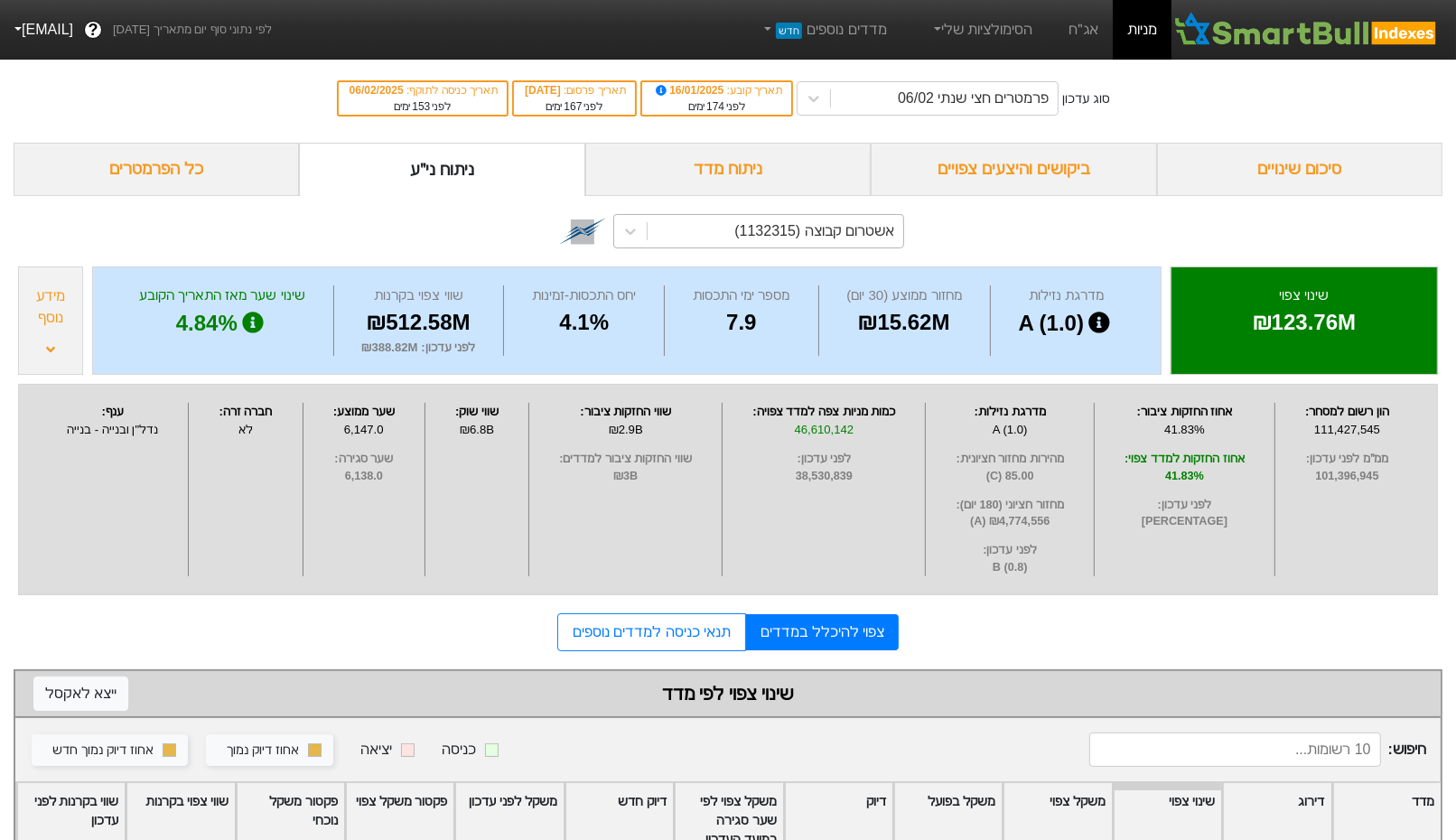 click on "אשטרום קבוצה (1132315)" at bounding box center [814, 231] 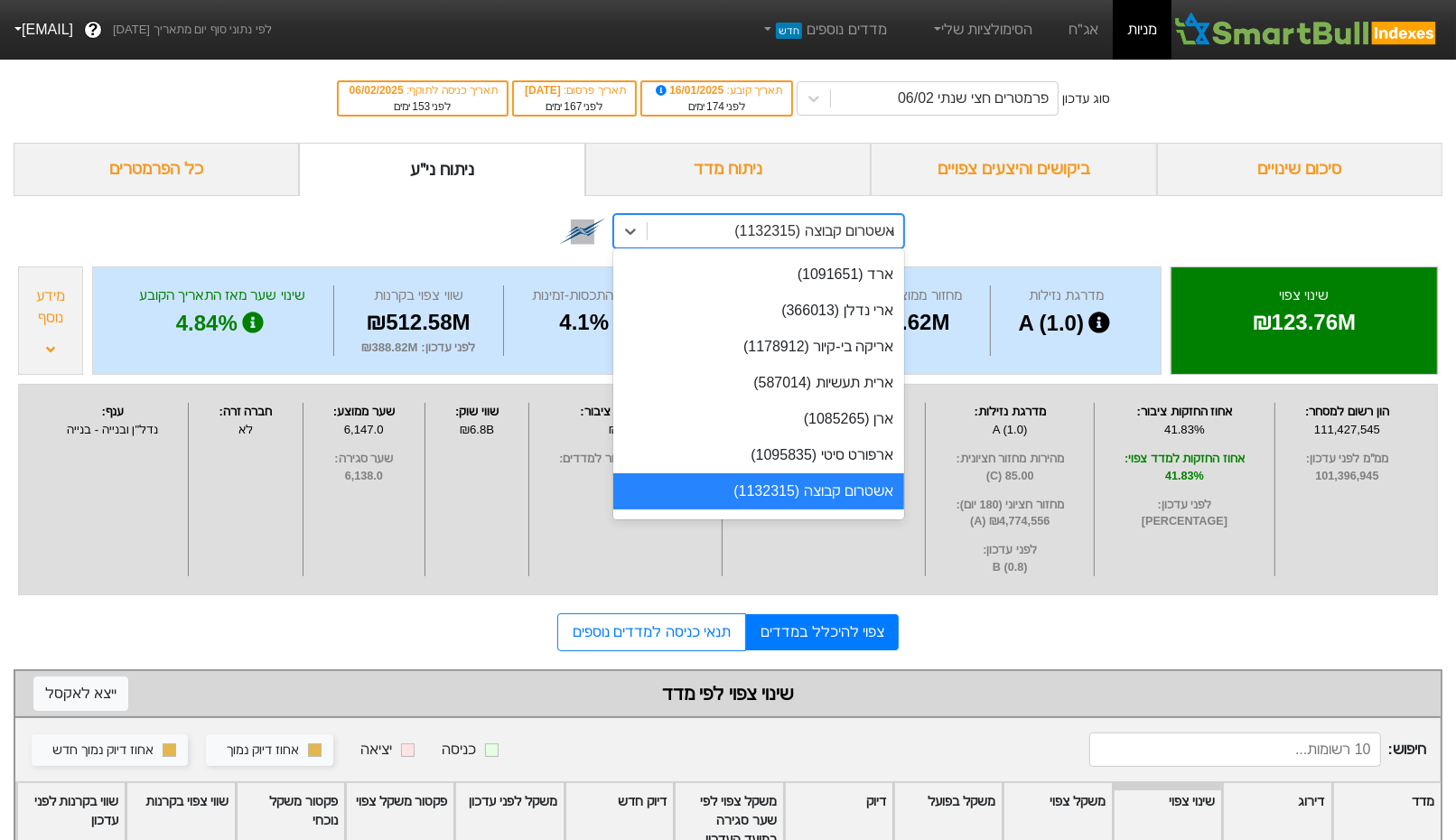 scroll, scrollTop: 0, scrollLeft: 0, axis: both 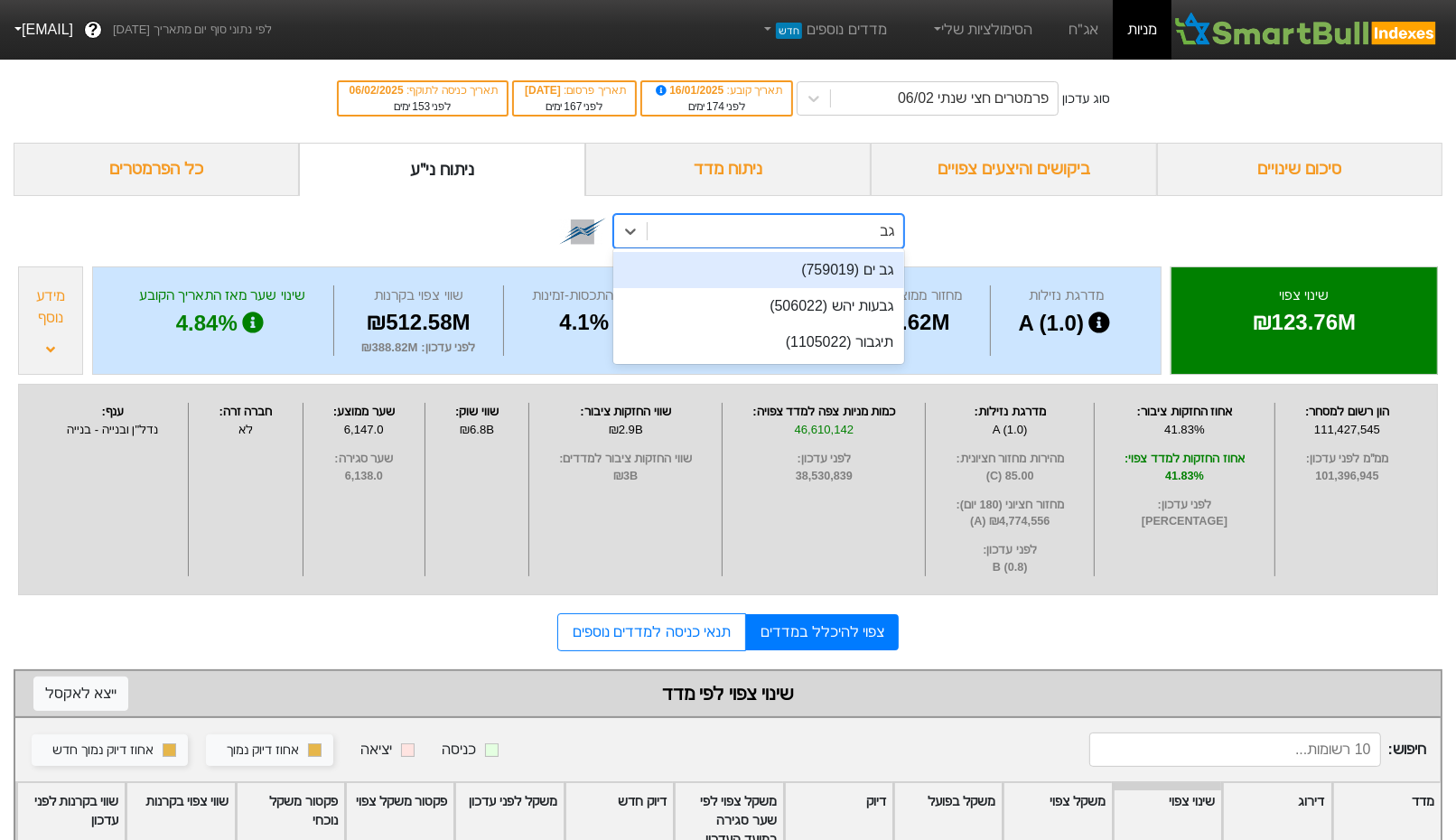 click on "גב ים (759019)" at bounding box center [759, 270] 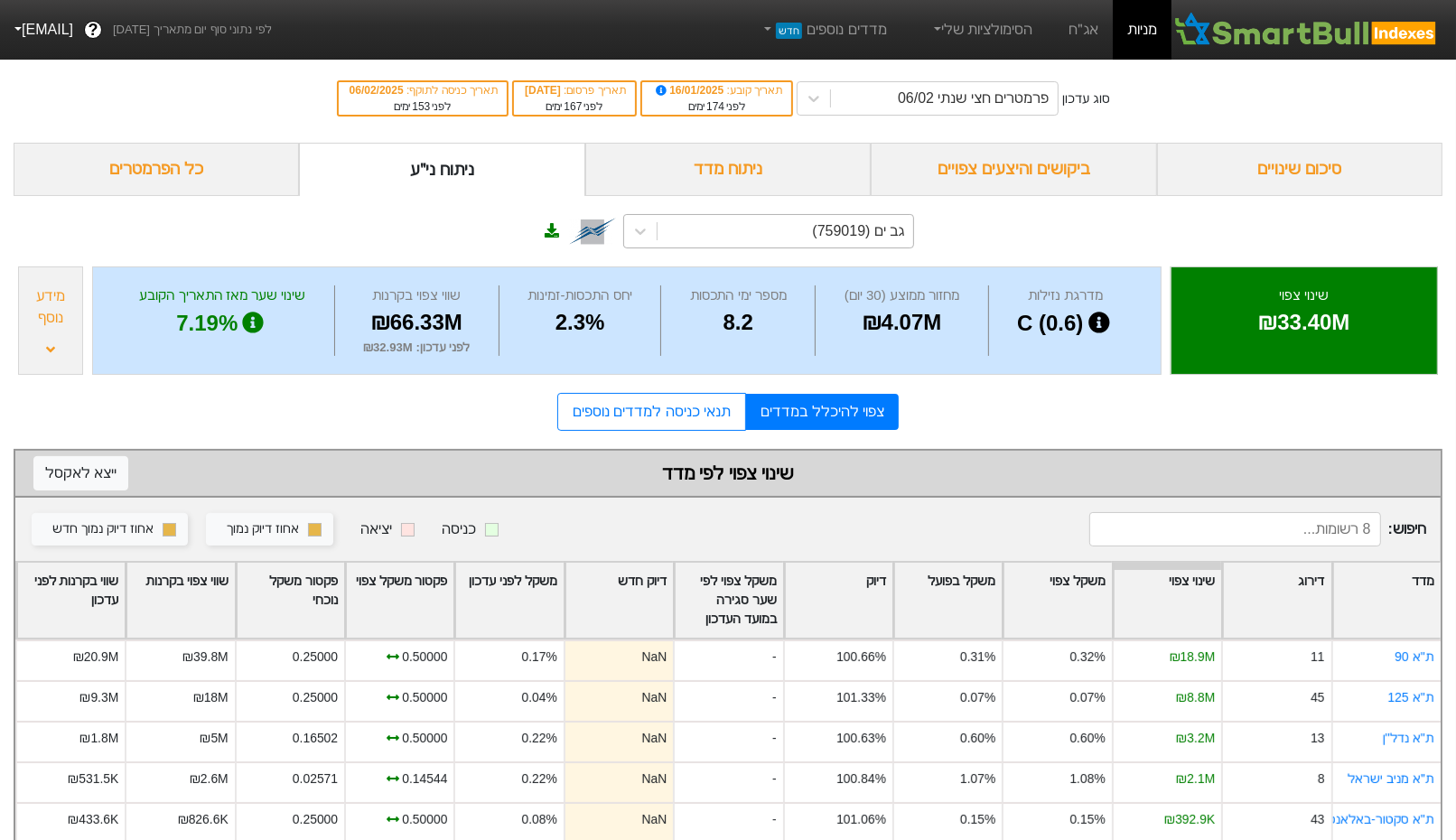click on "מידע נוסף" at bounding box center (51, 307) 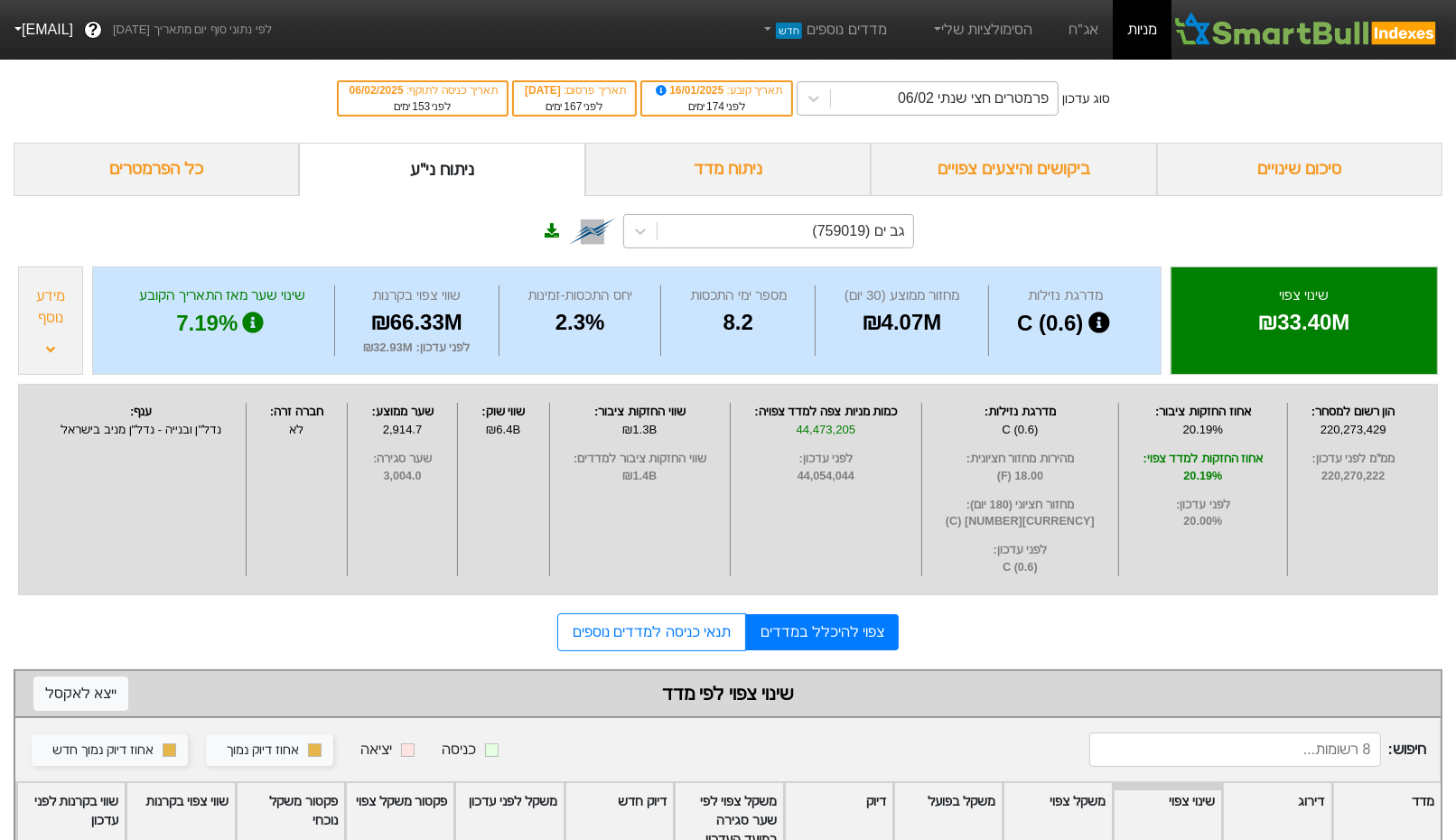 click on "פרמטרים חצי שנתי 06/02" at bounding box center (944, 98) 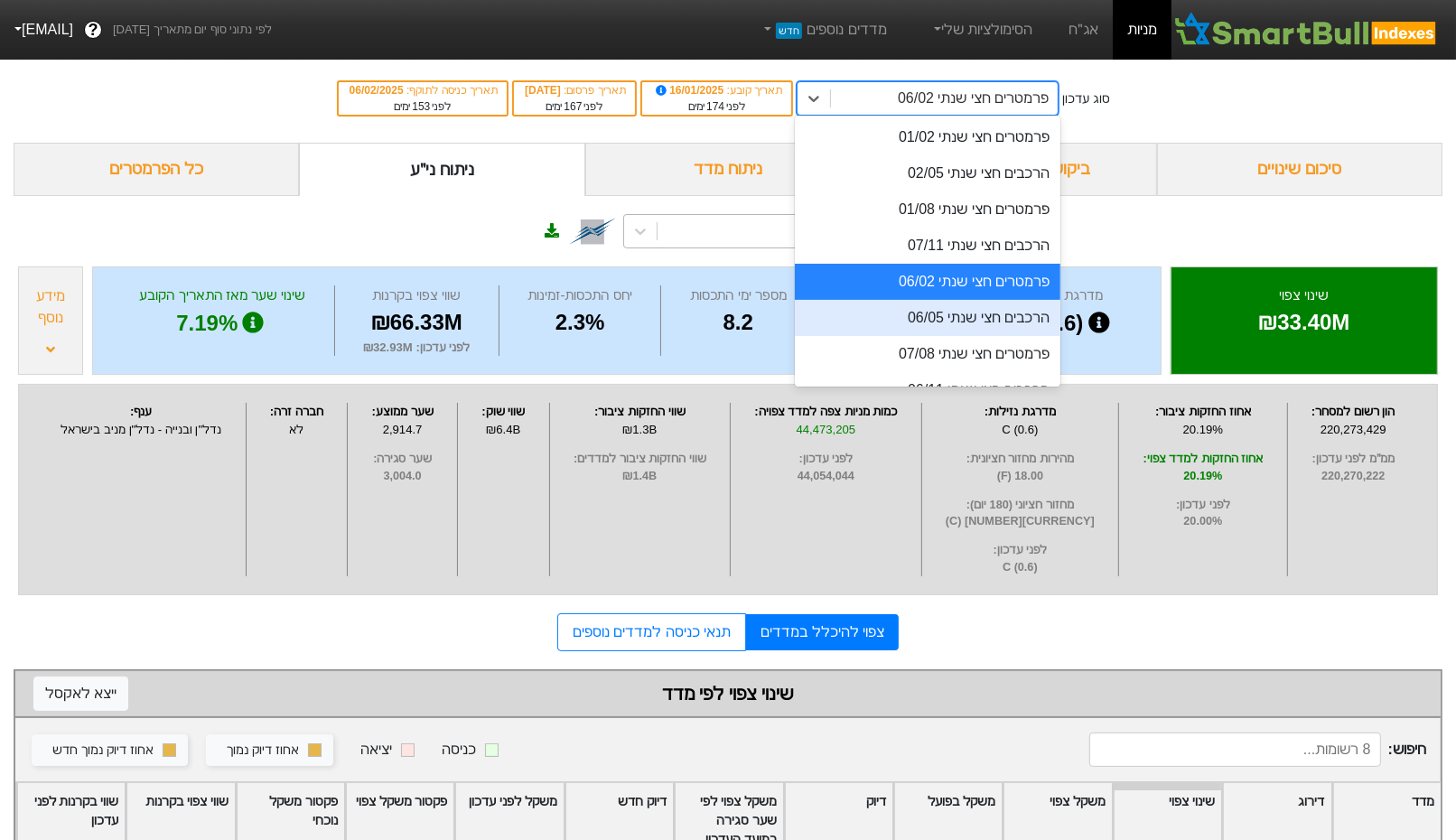 scroll, scrollTop: 24, scrollLeft: 0, axis: vertical 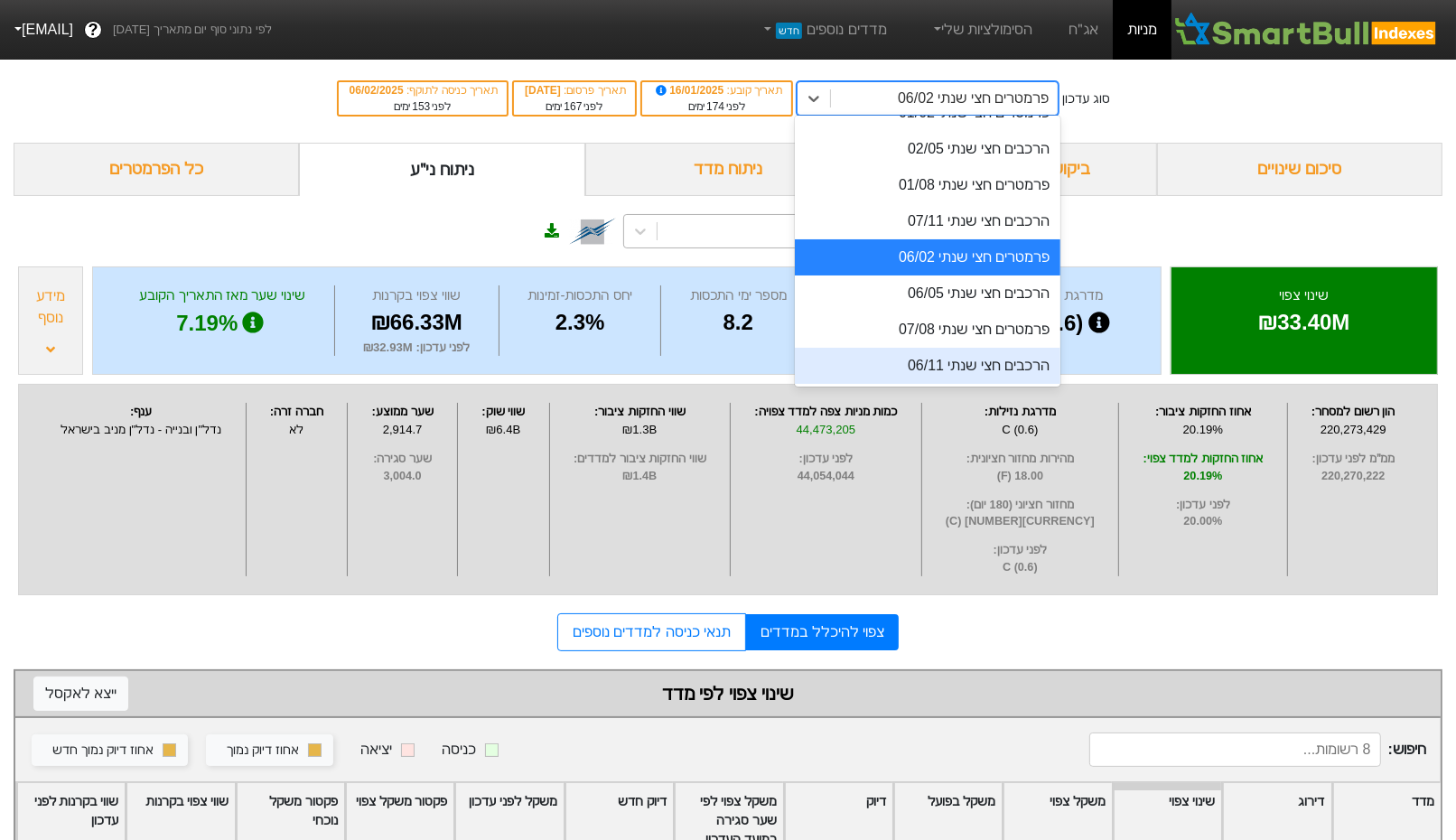click on "הרכבים חצי שנתי 06/11" at bounding box center (928, 366) 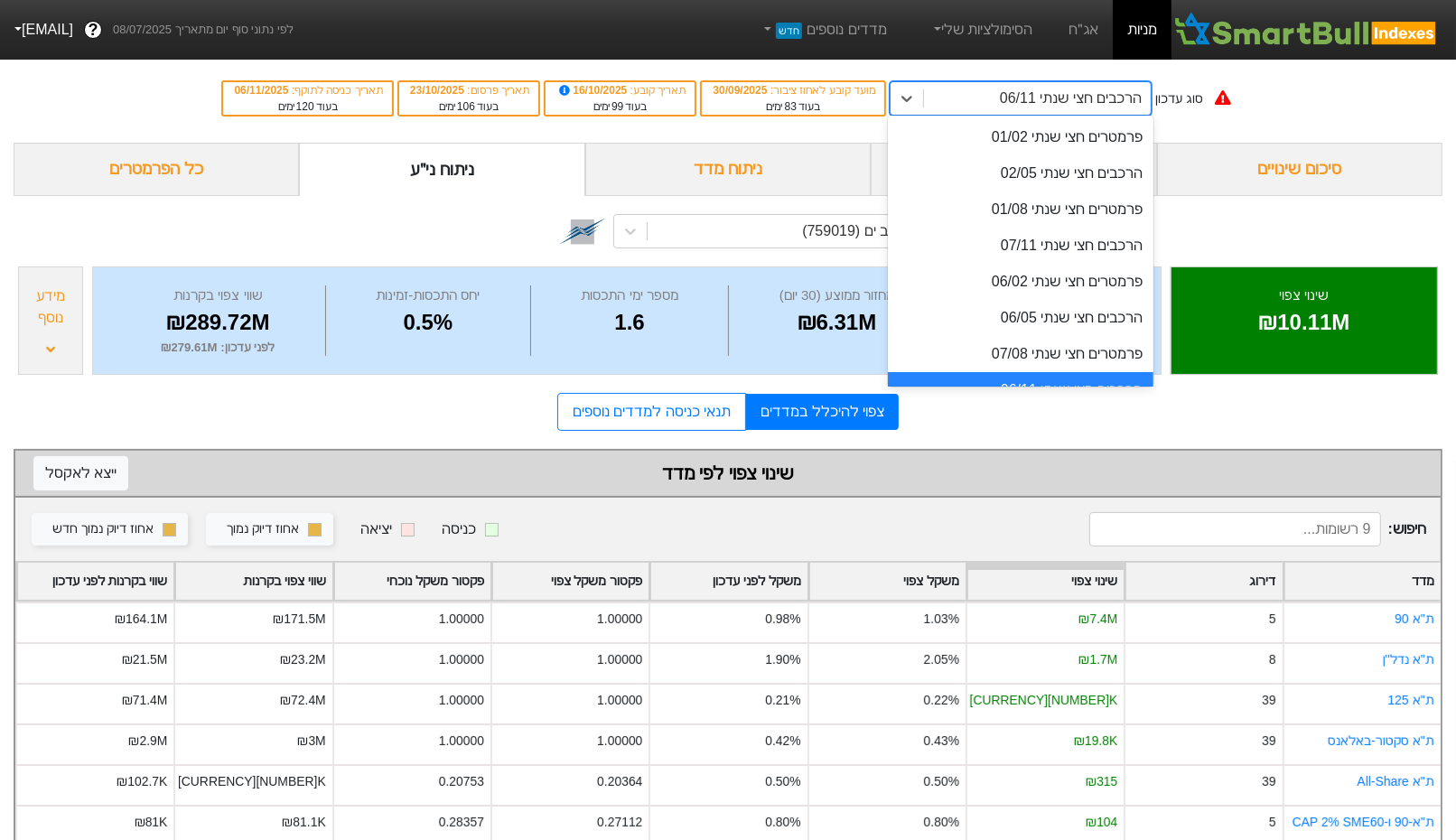 scroll, scrollTop: 24, scrollLeft: 0, axis: vertical 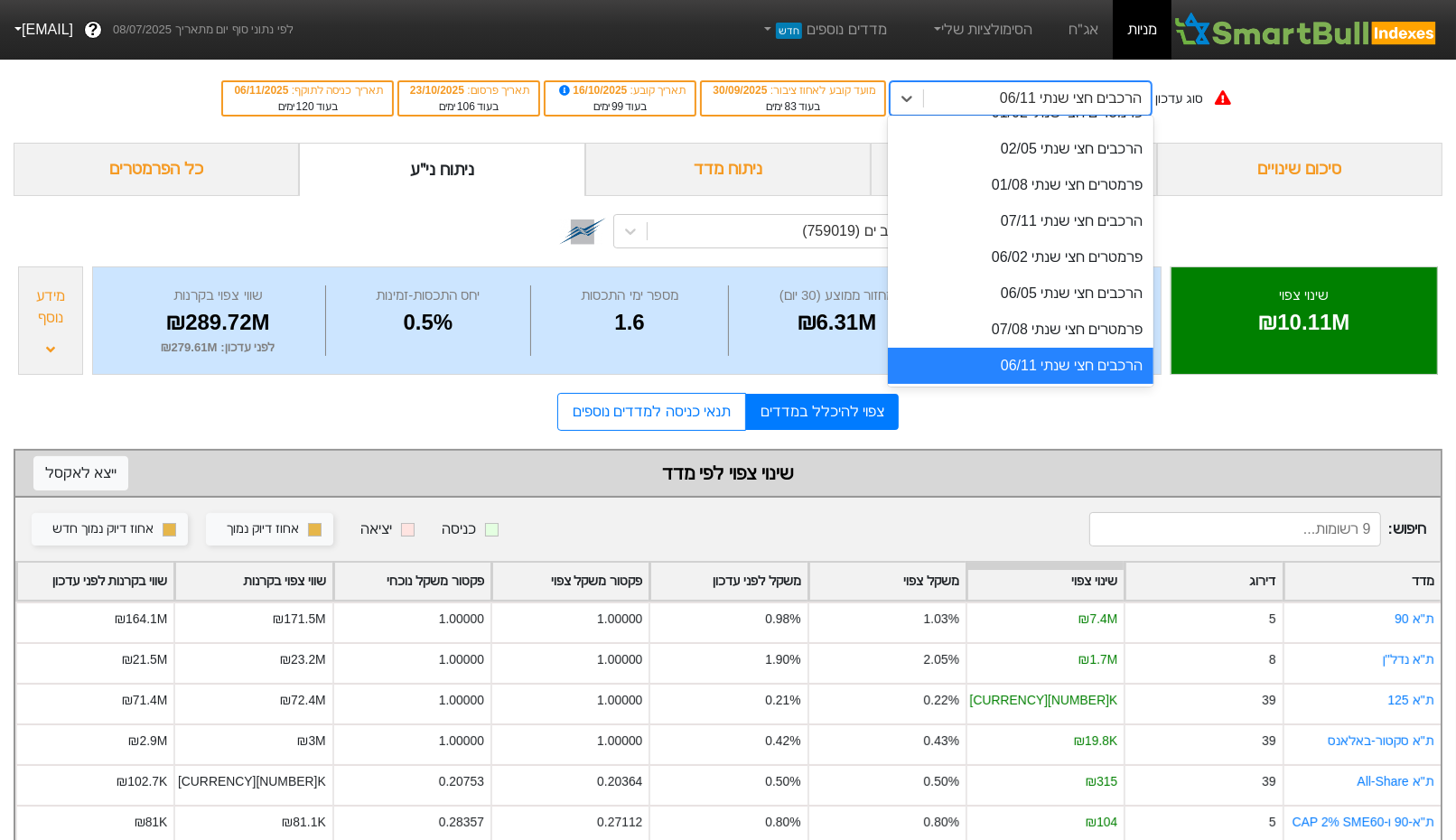 click on "הרכבים חצי שנתי 06/11" at bounding box center [1037, 98] 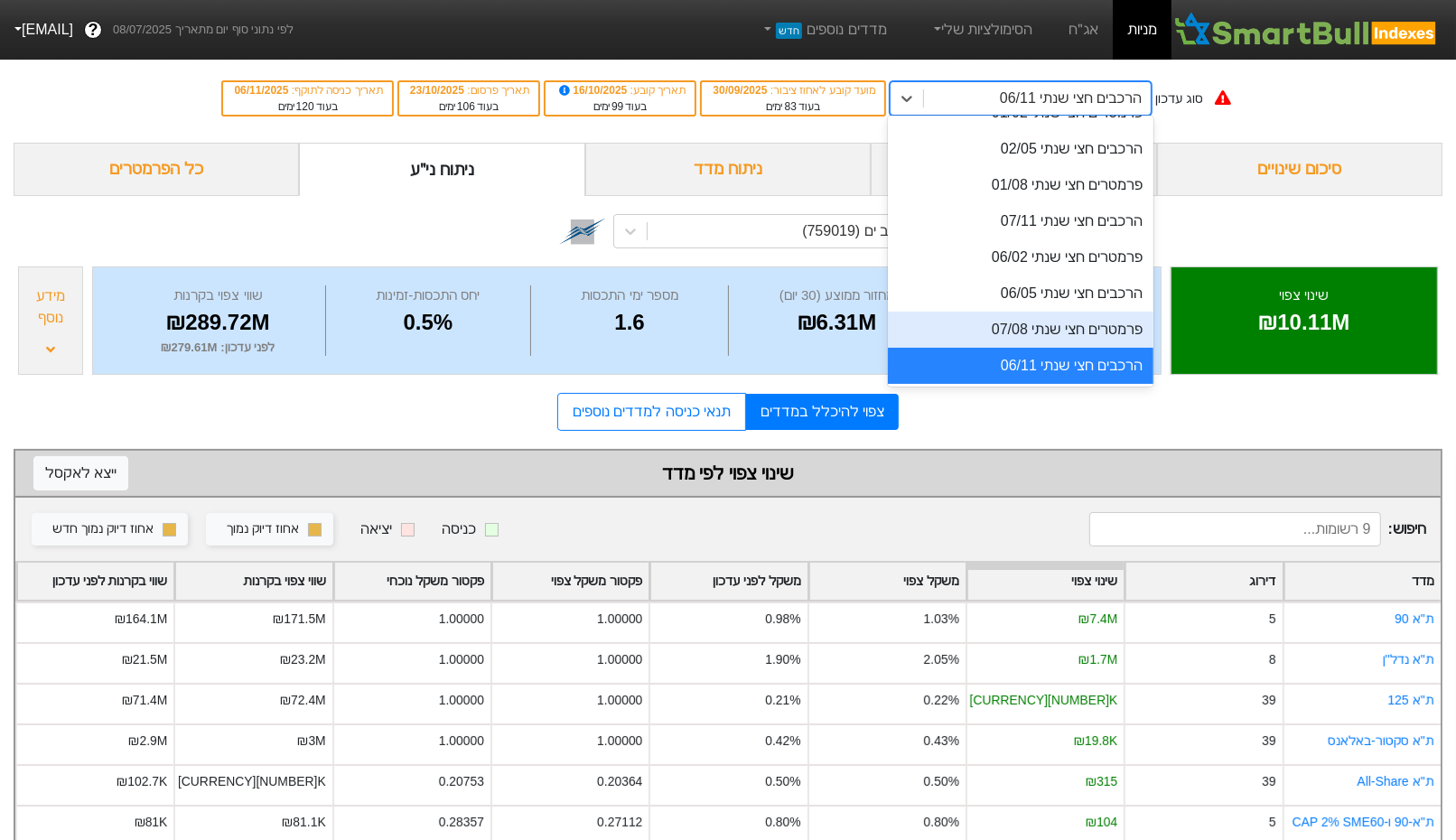 click on "פרמטרים חצי שנתי 07/08" at bounding box center (1021, 330) 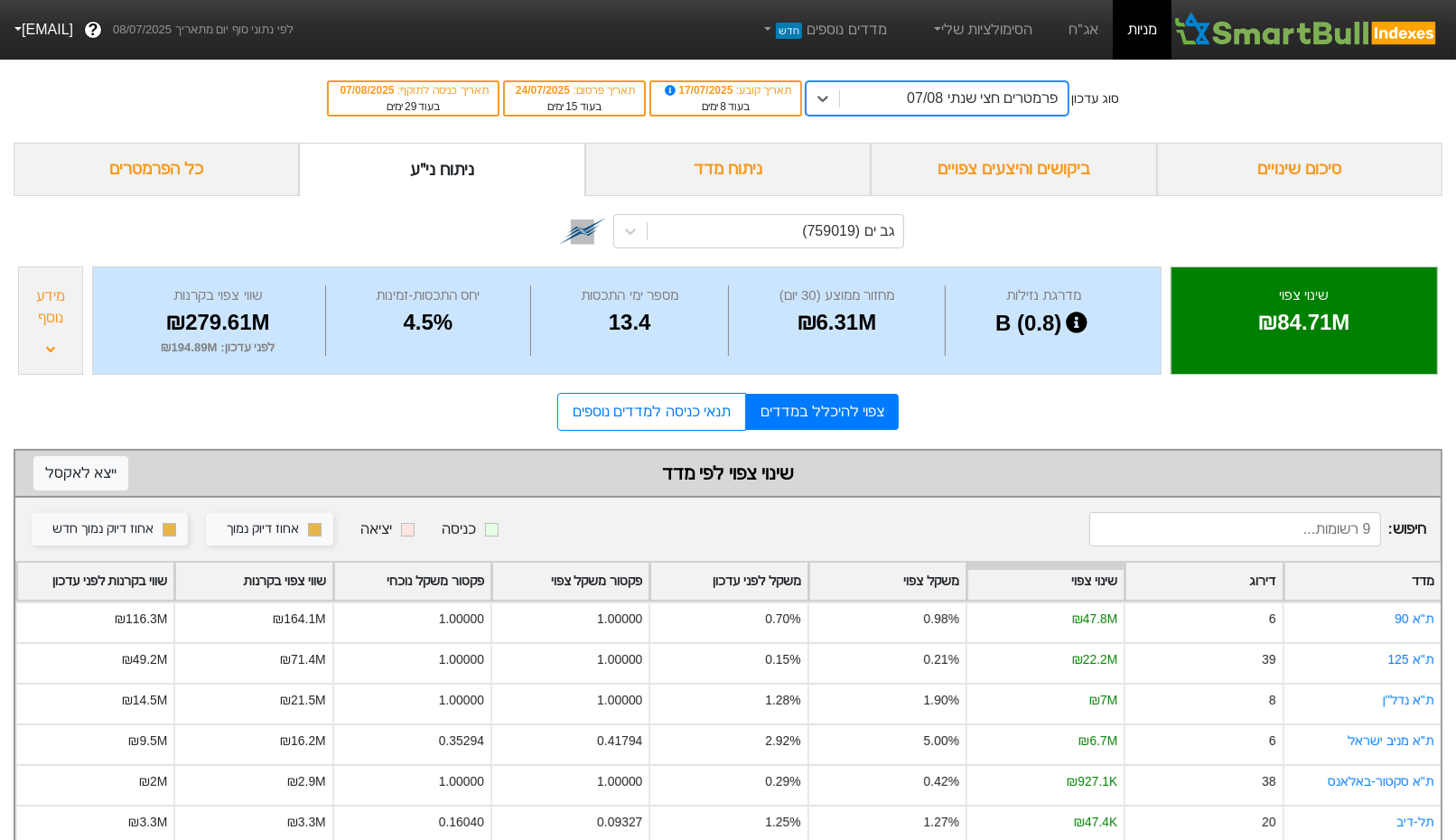 click on "מידע נוסף" at bounding box center [51, 321] 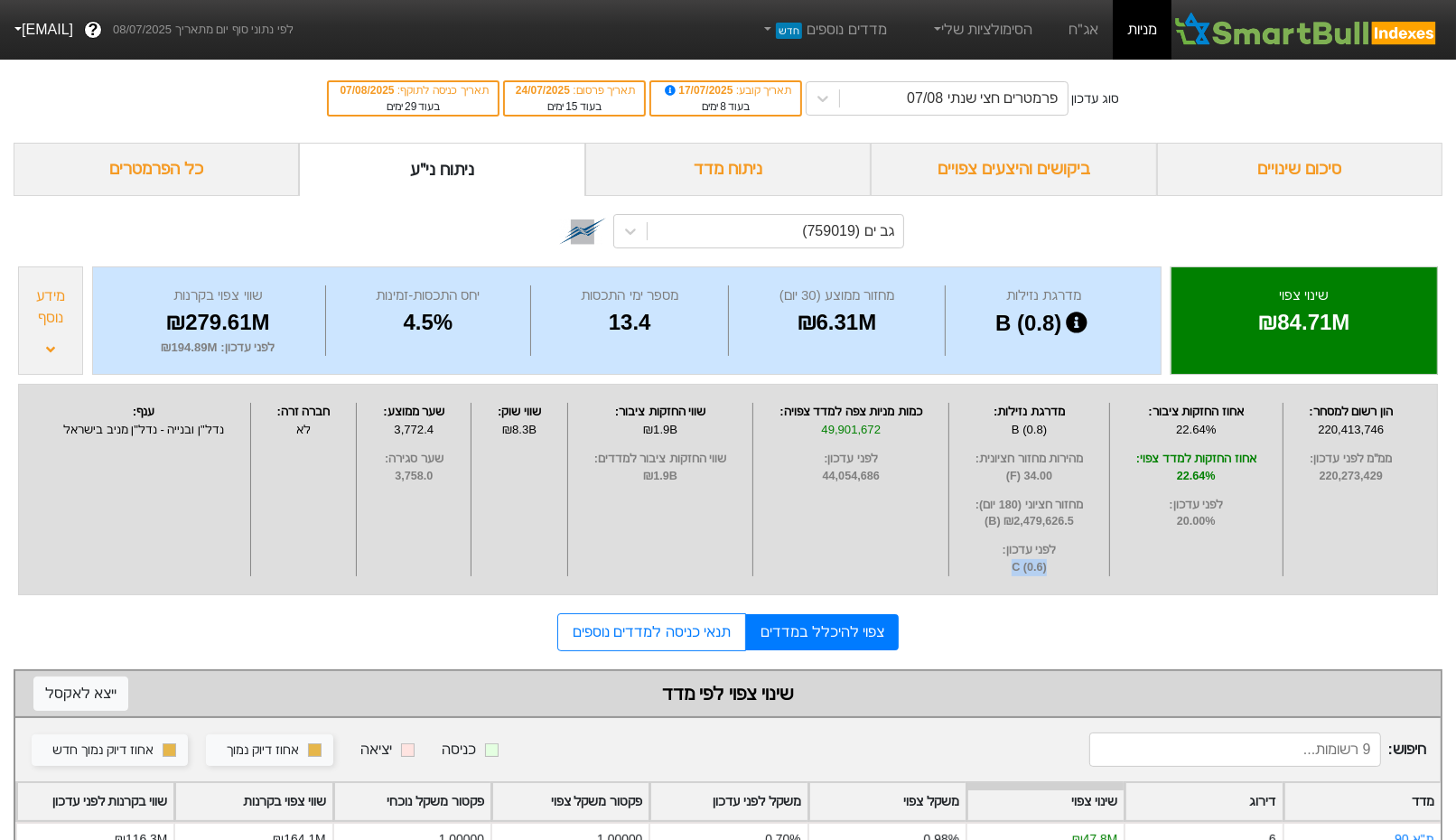 drag, startPoint x: 1007, startPoint y: 582, endPoint x: 1062, endPoint y: 582, distance: 55 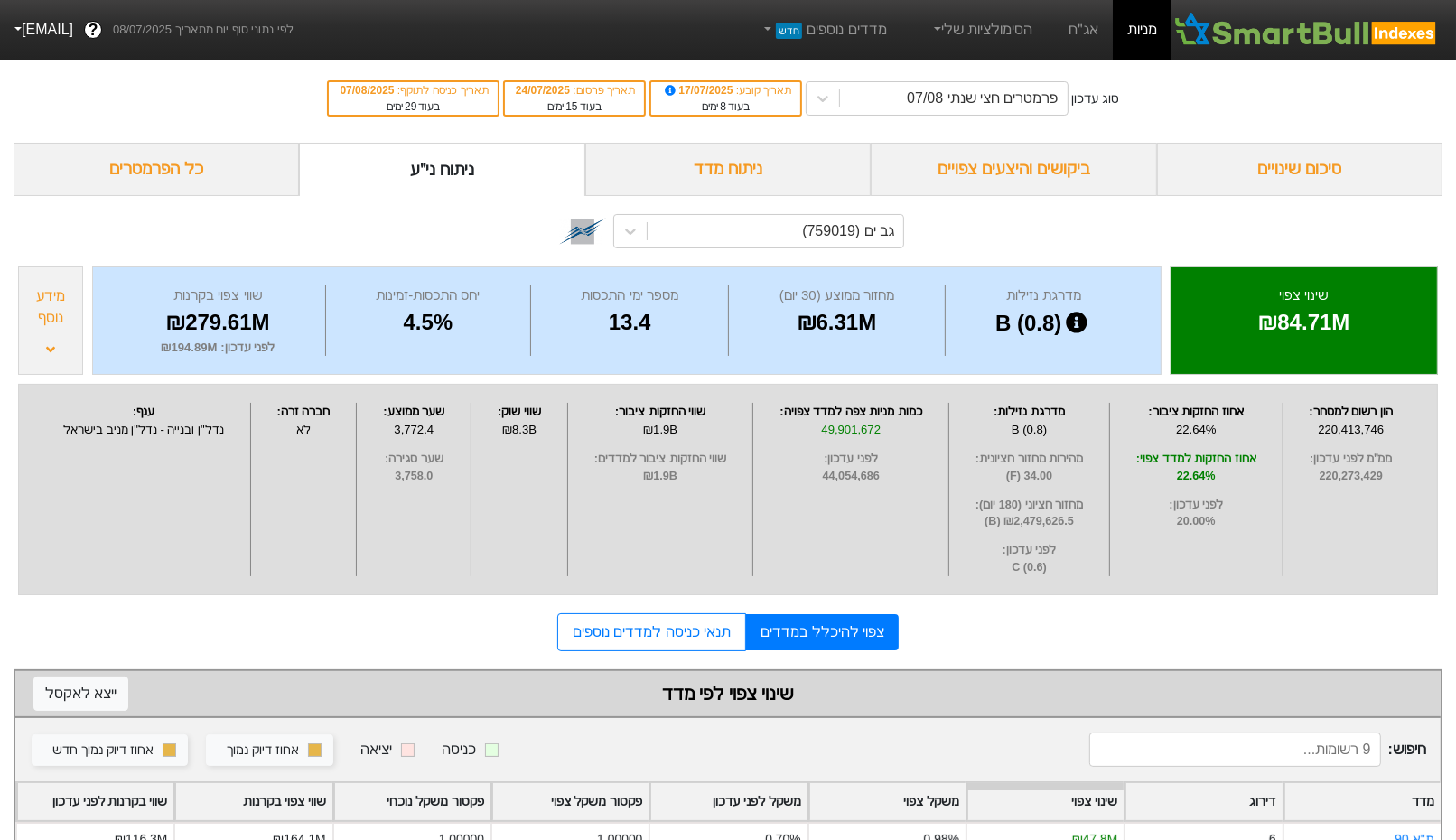 click on "מידע נוסף" at bounding box center [51, 307] 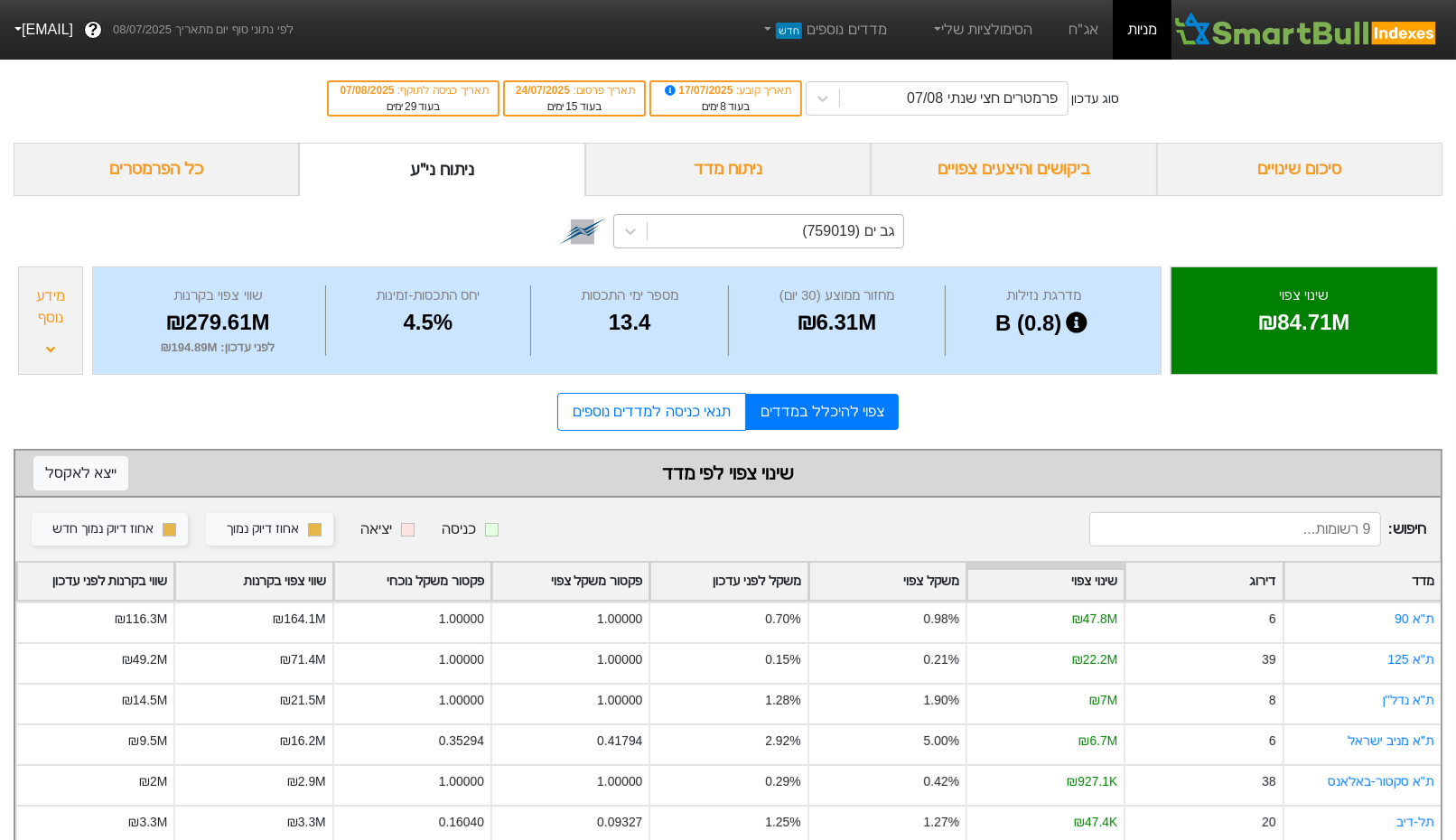 click on "גב ים (759019)" at bounding box center [848, 231] 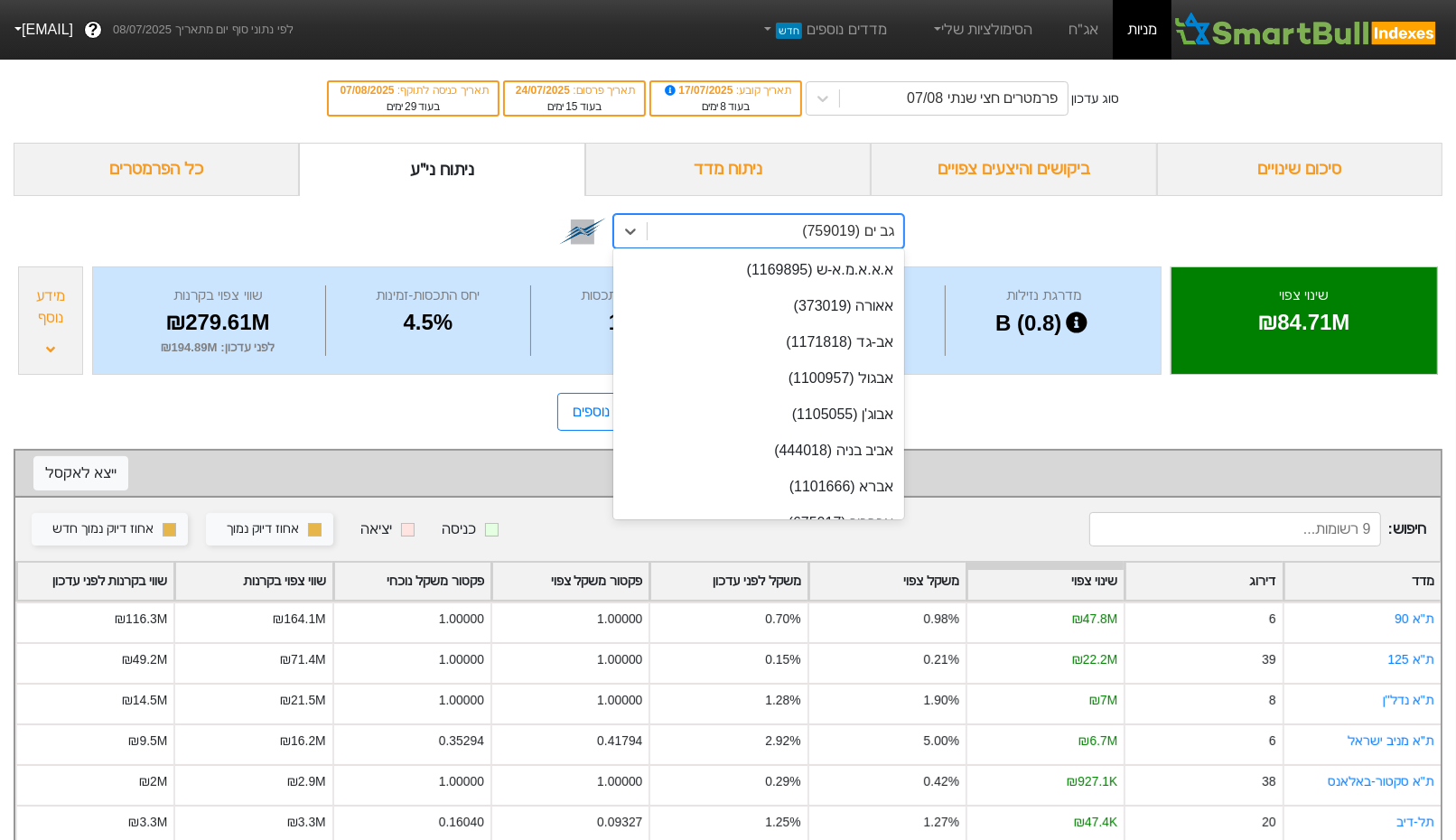 scroll, scrollTop: 5775, scrollLeft: 0, axis: vertical 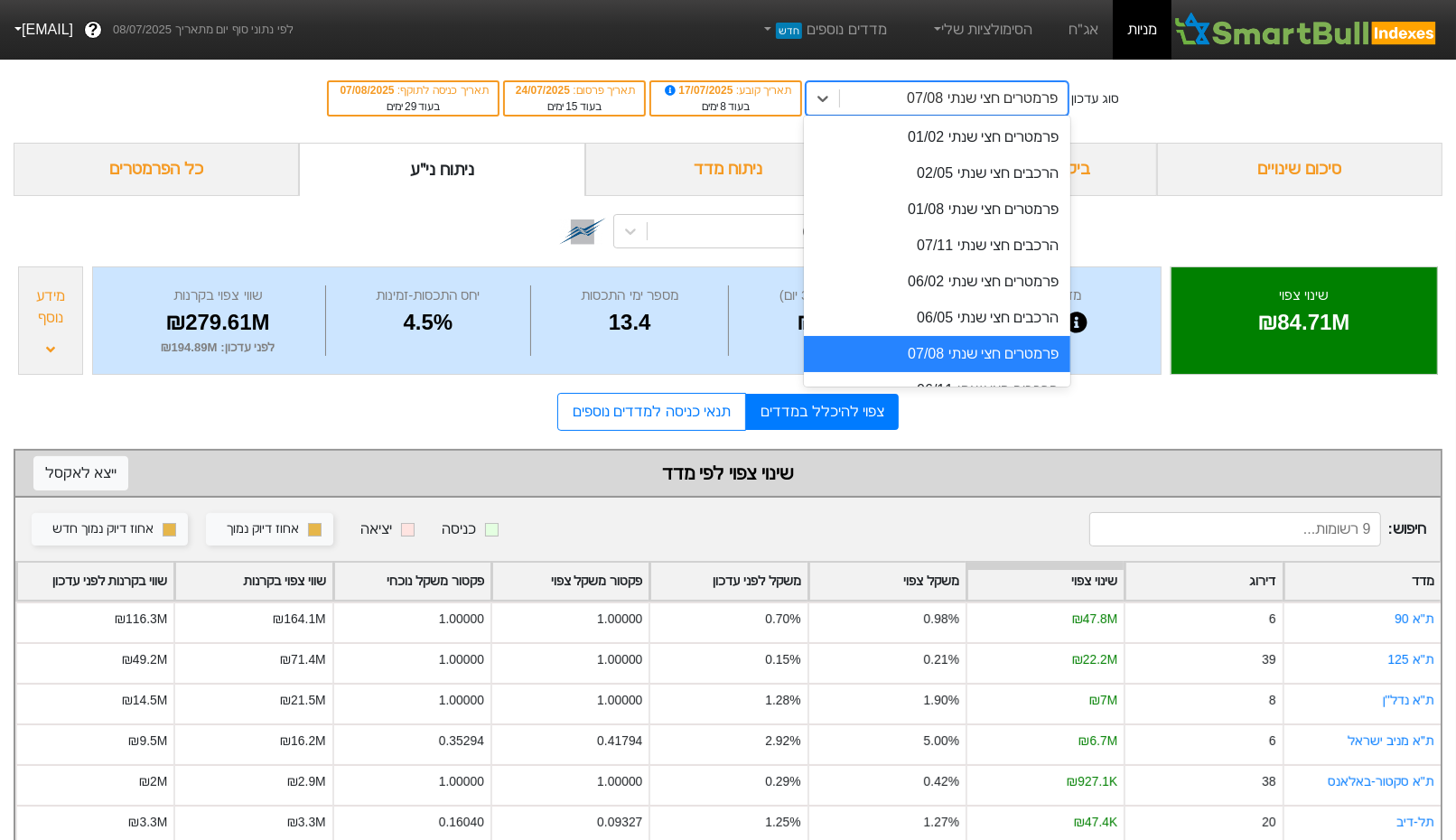click on "פרמטרים חצי שנתי 07/08" at bounding box center [953, 98] 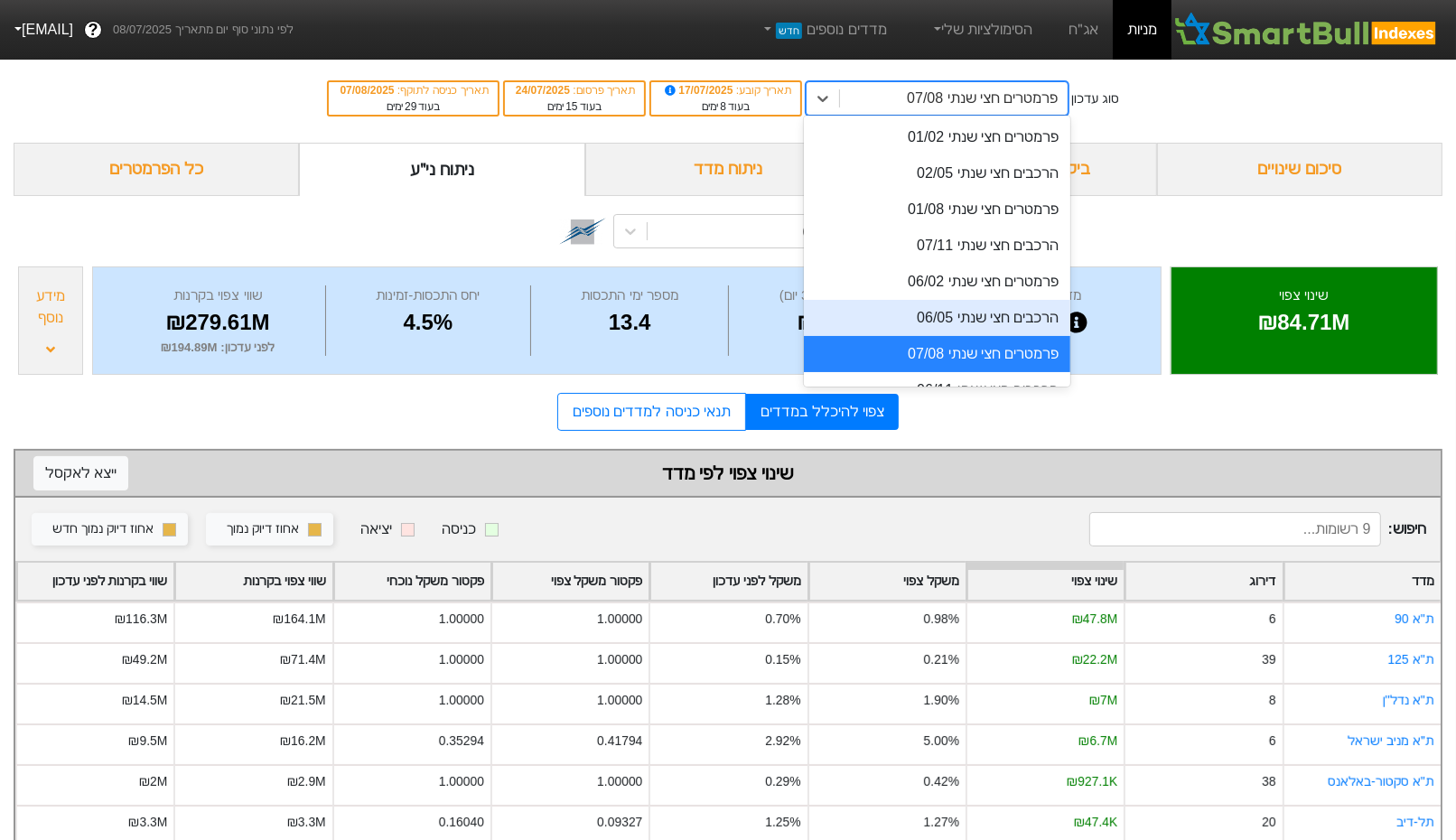 click on "הרכבים חצי שנתי 06/05" at bounding box center (937, 318) 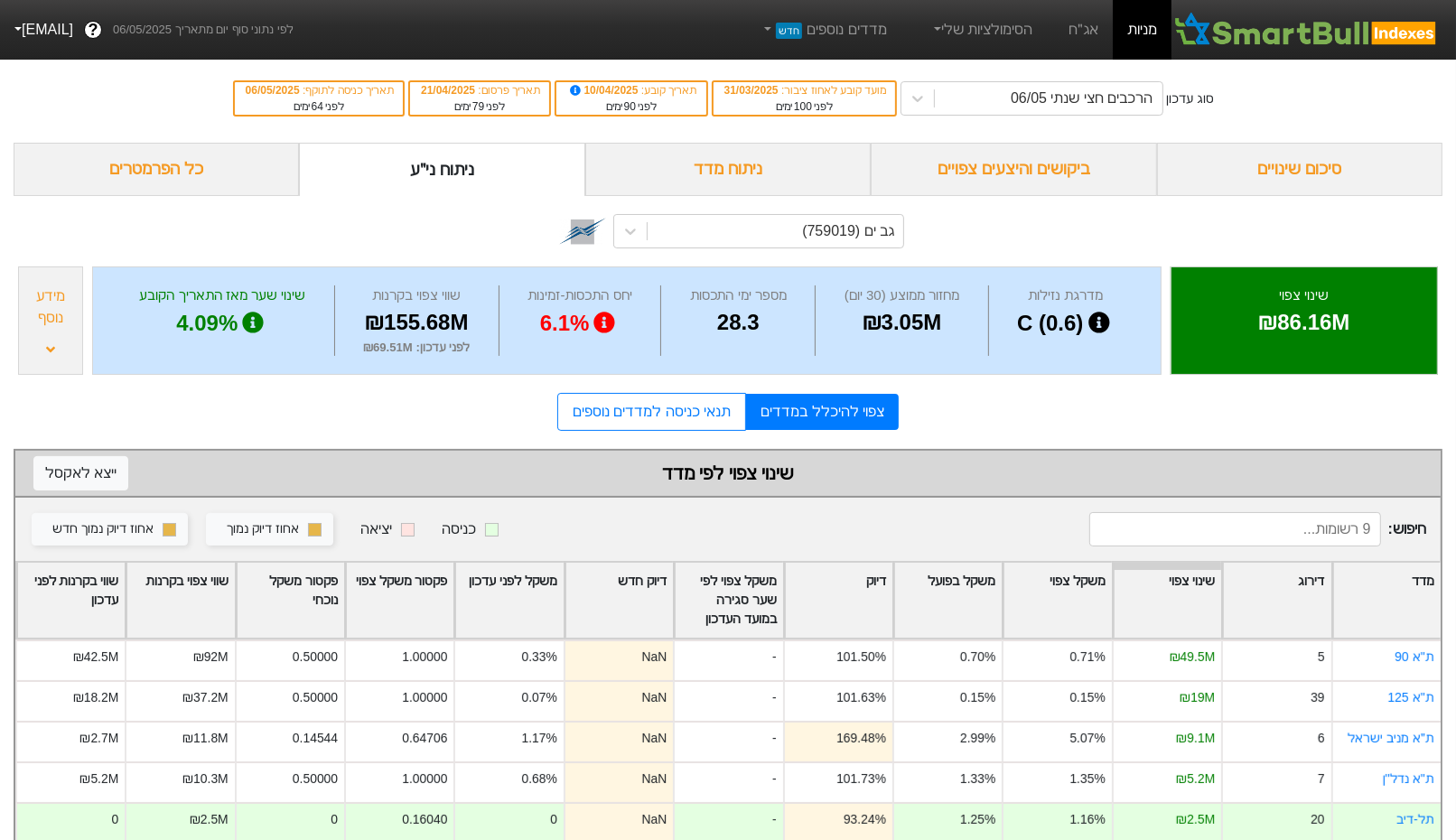 click at bounding box center (51, 350) 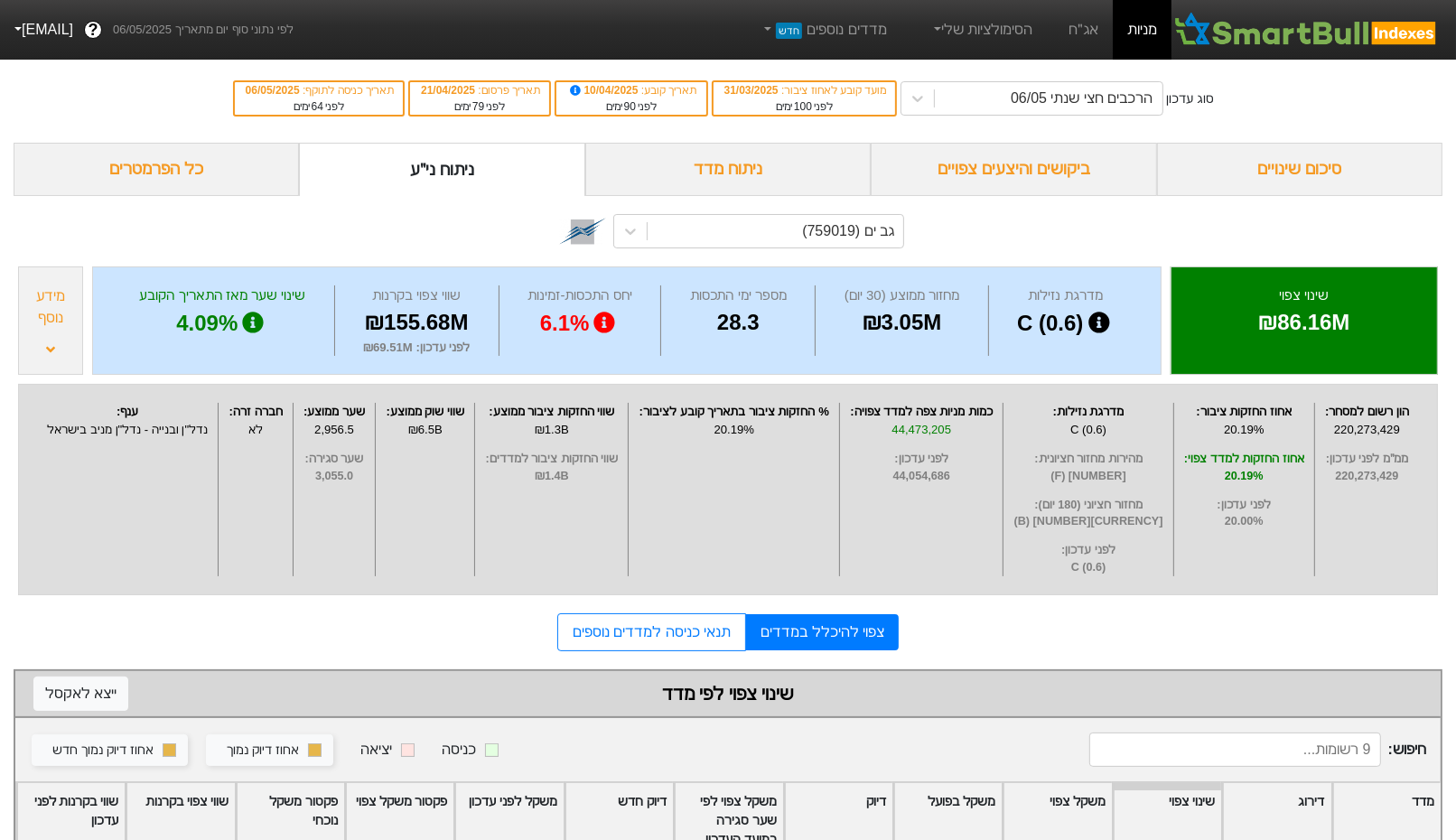 click on "מידע נוסף" at bounding box center (51, 321) 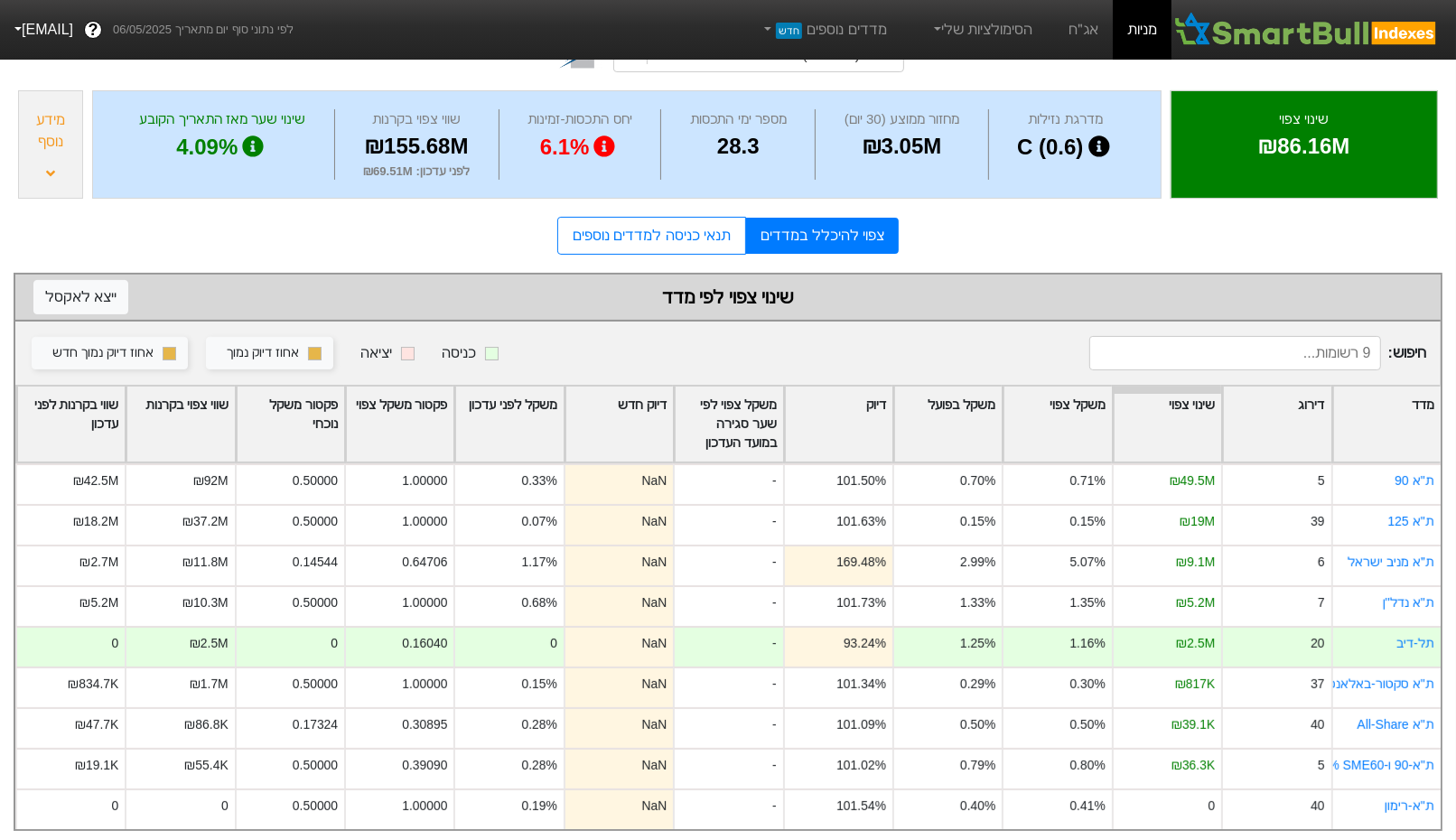 scroll, scrollTop: 182, scrollLeft: 0, axis: vertical 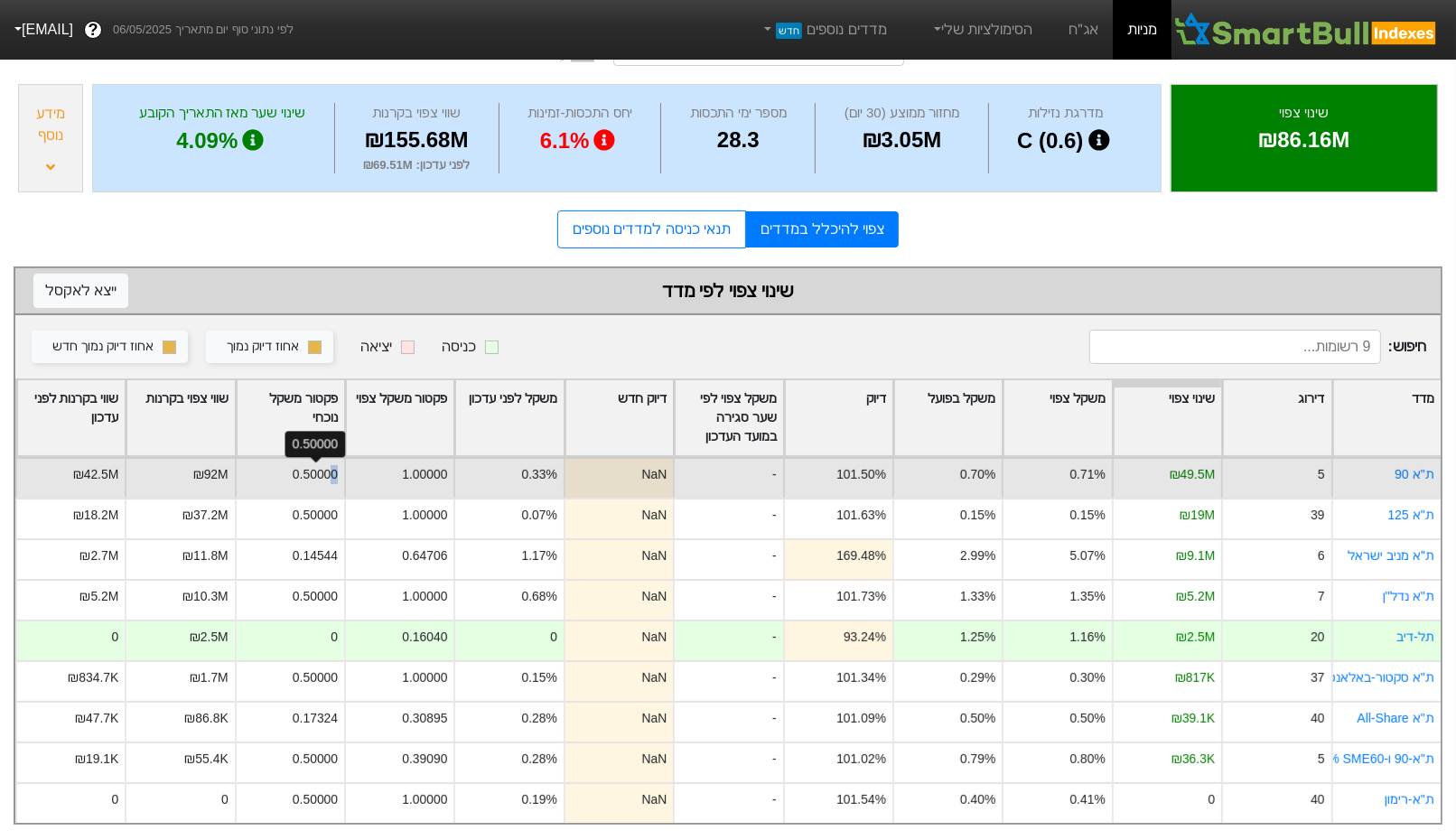 drag, startPoint x: 290, startPoint y: 468, endPoint x: 333, endPoint y: 470, distance: 43.04649 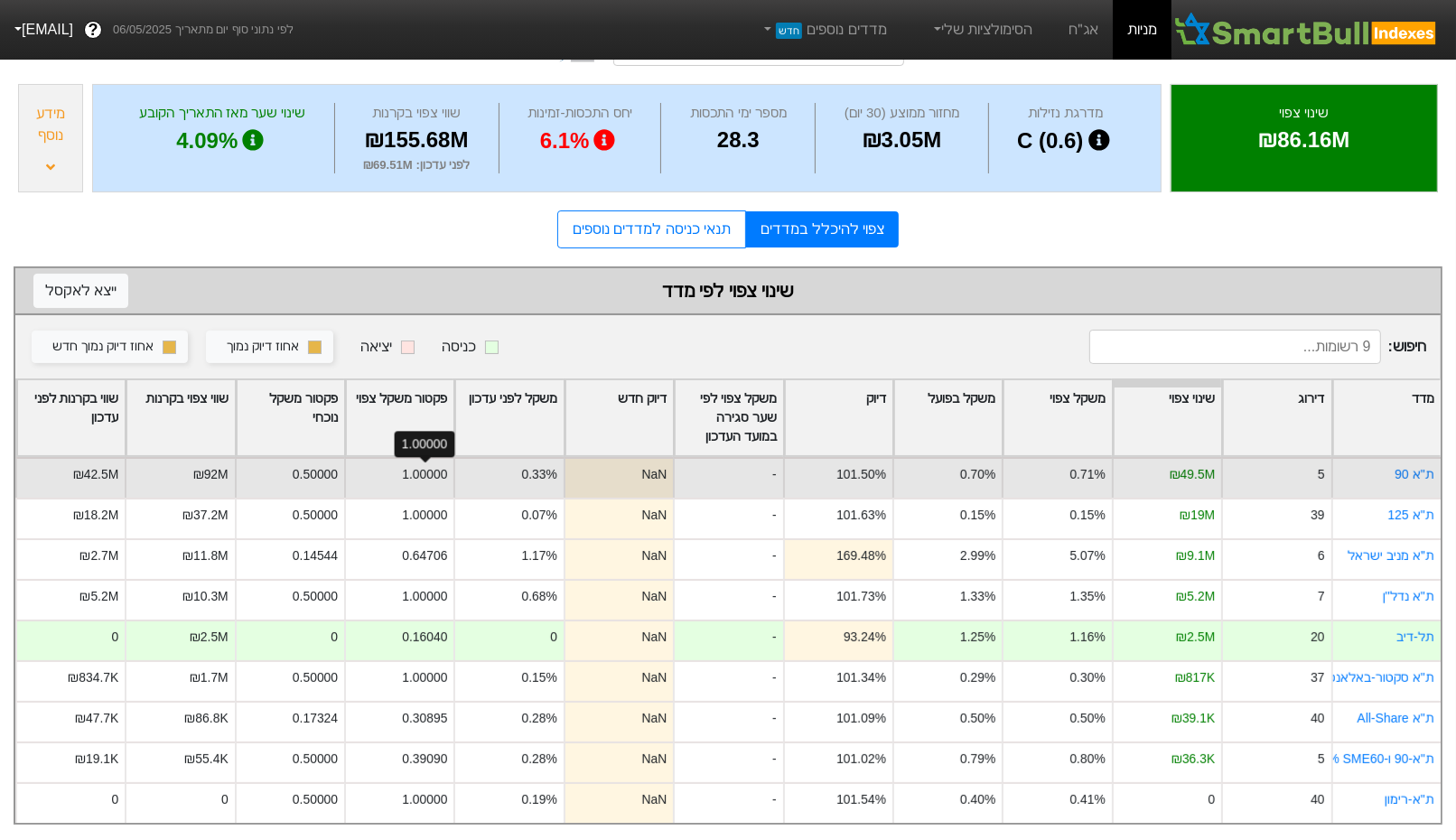 click on "1.00000" at bounding box center (1321, 474) 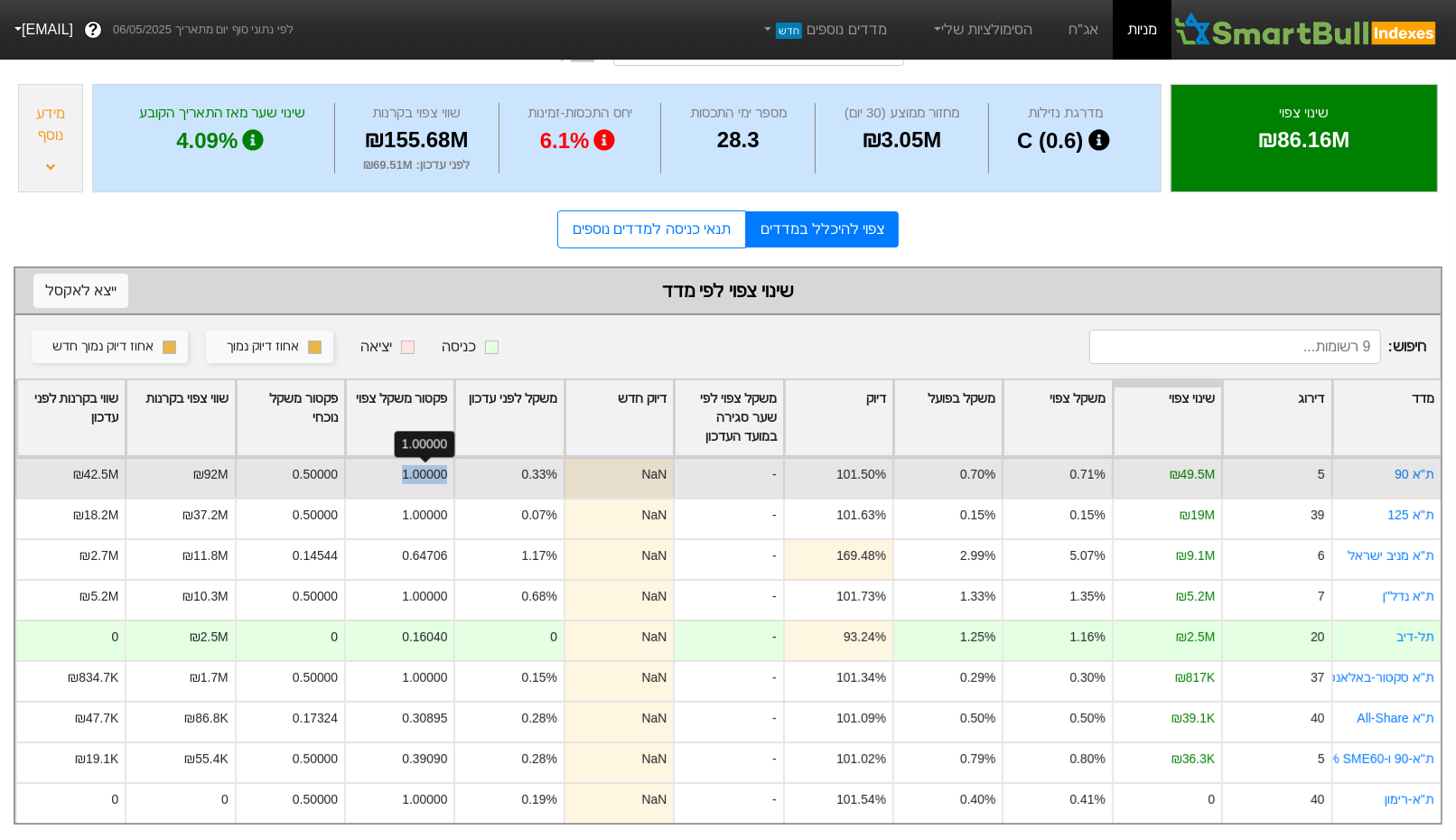 click on "1.00000" at bounding box center (1321, 474) 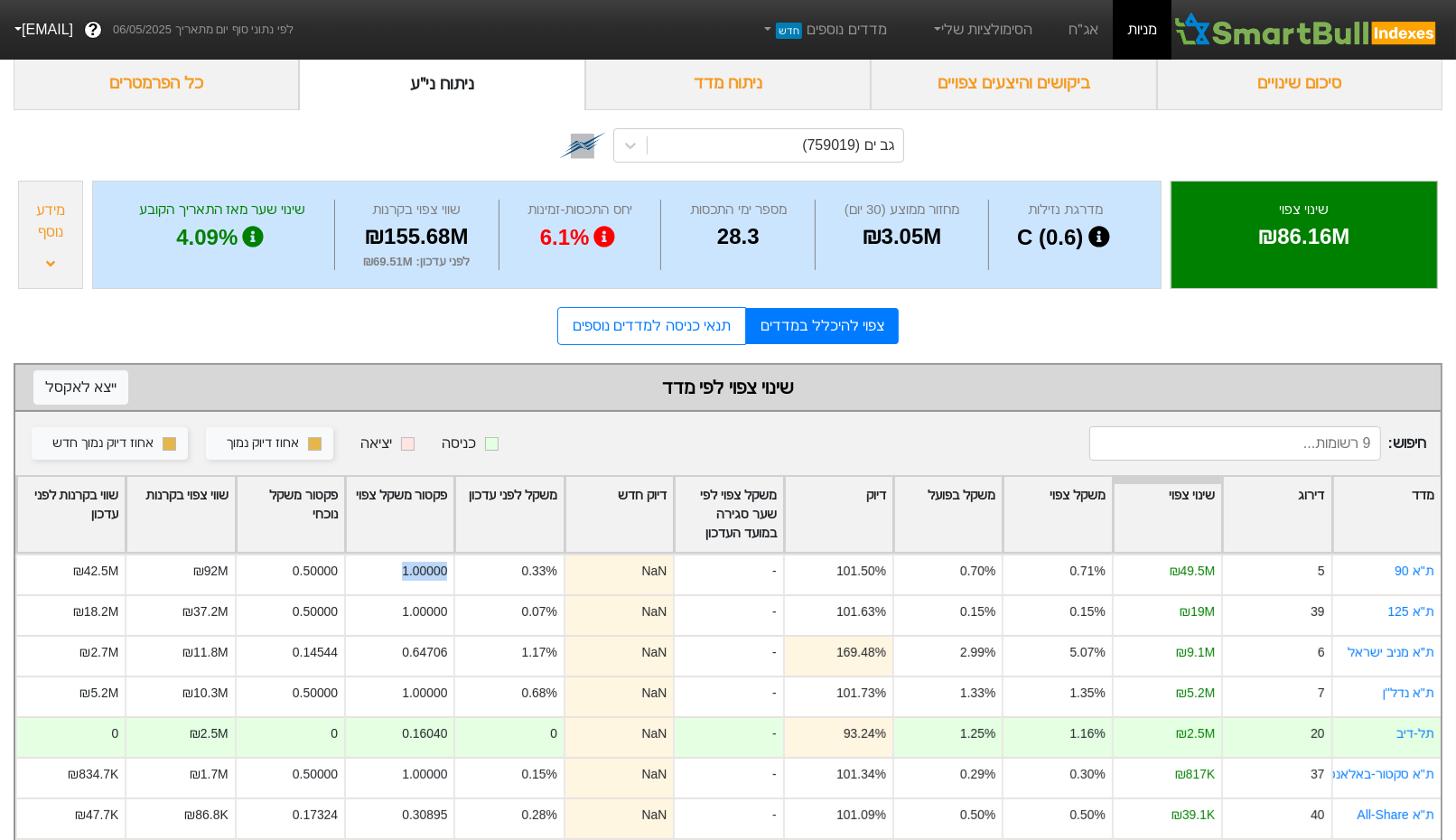 scroll, scrollTop: 0, scrollLeft: 0, axis: both 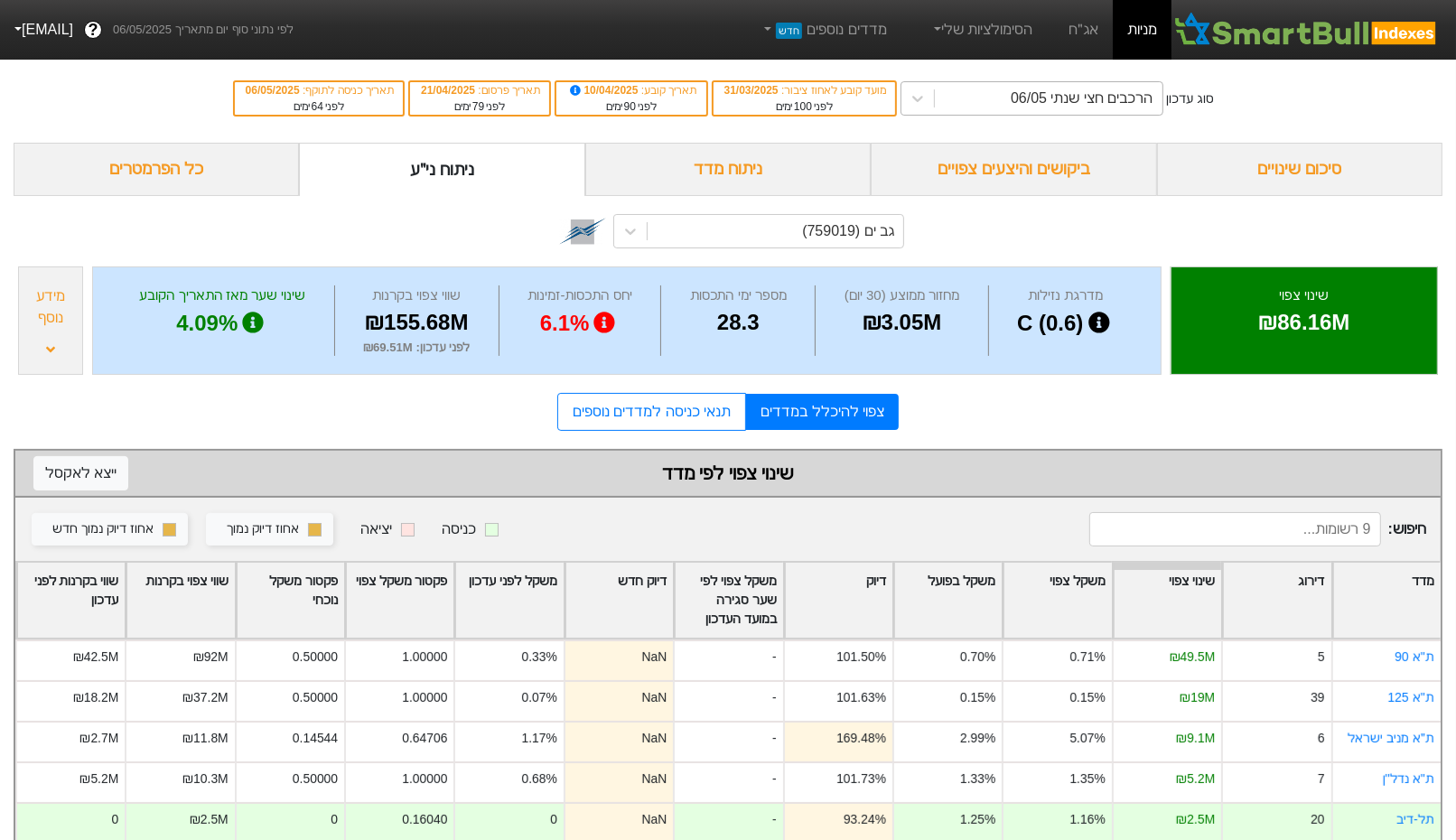click on "הרכבים חצי שנתי 06/05" at bounding box center (1081, 98) 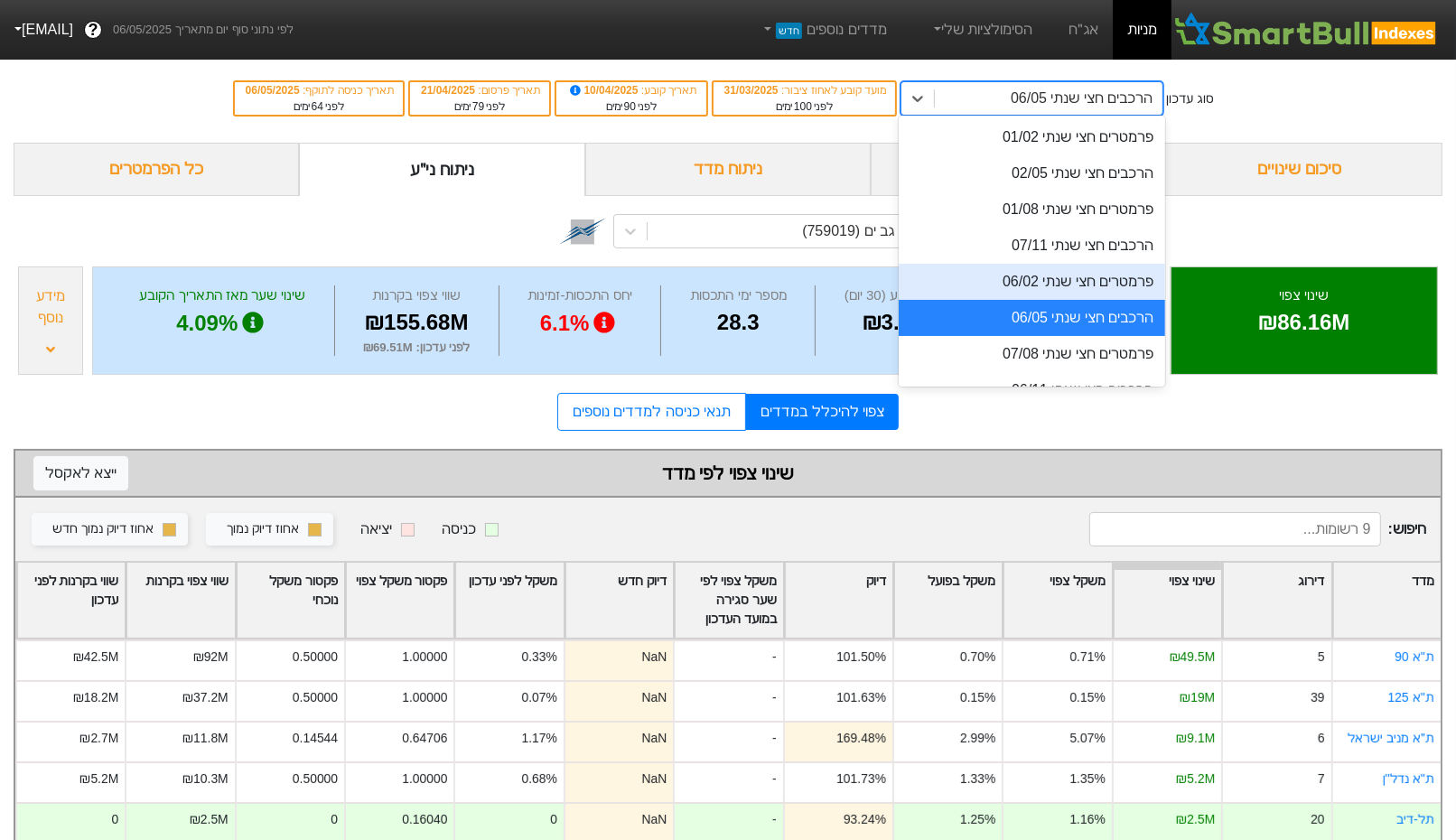 click on "פרמטרים חצי שנתי 06/02" at bounding box center (1031, 282) 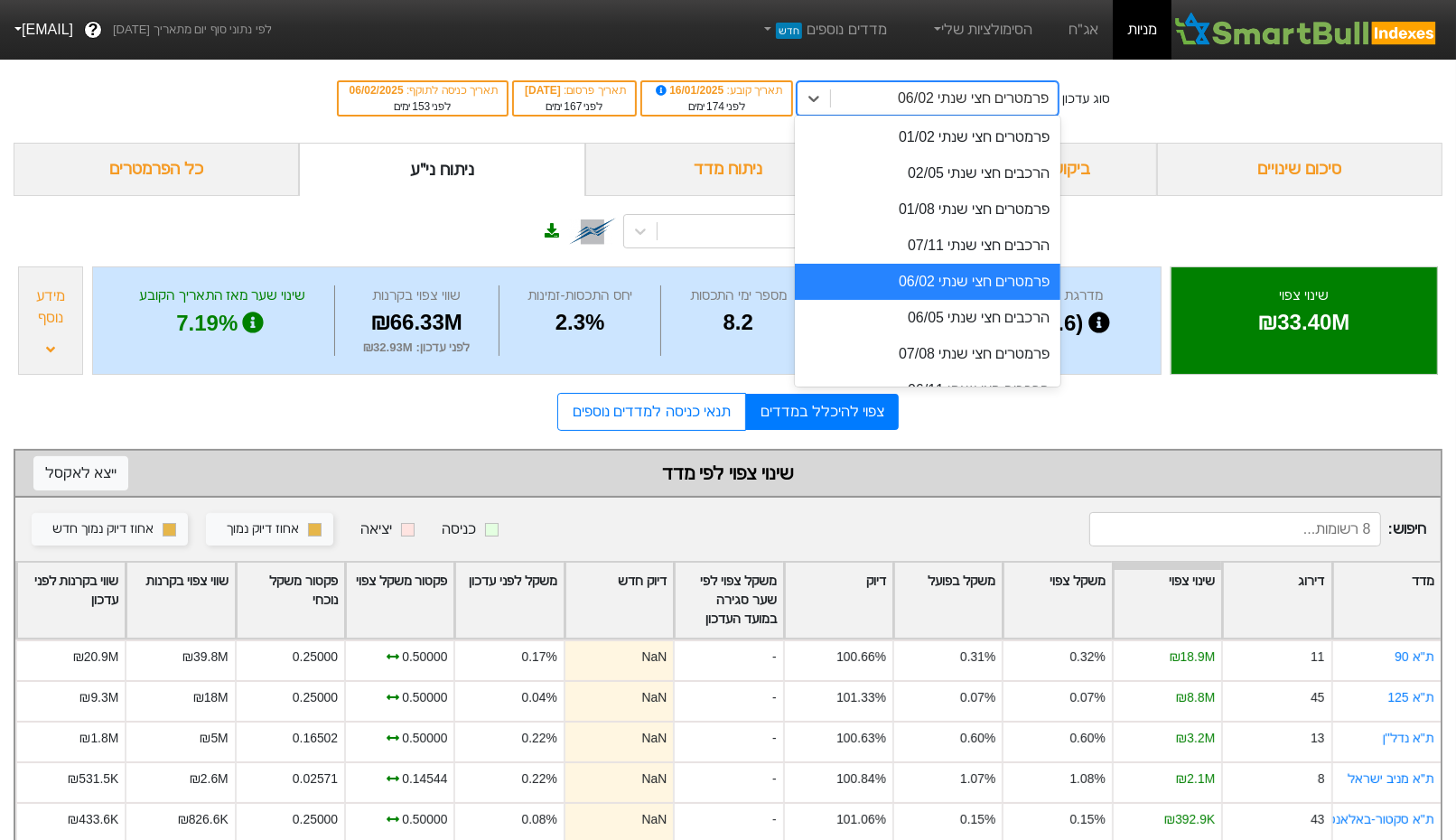 click on "פרמטרים חצי שנתי 06/02" at bounding box center (973, 98) 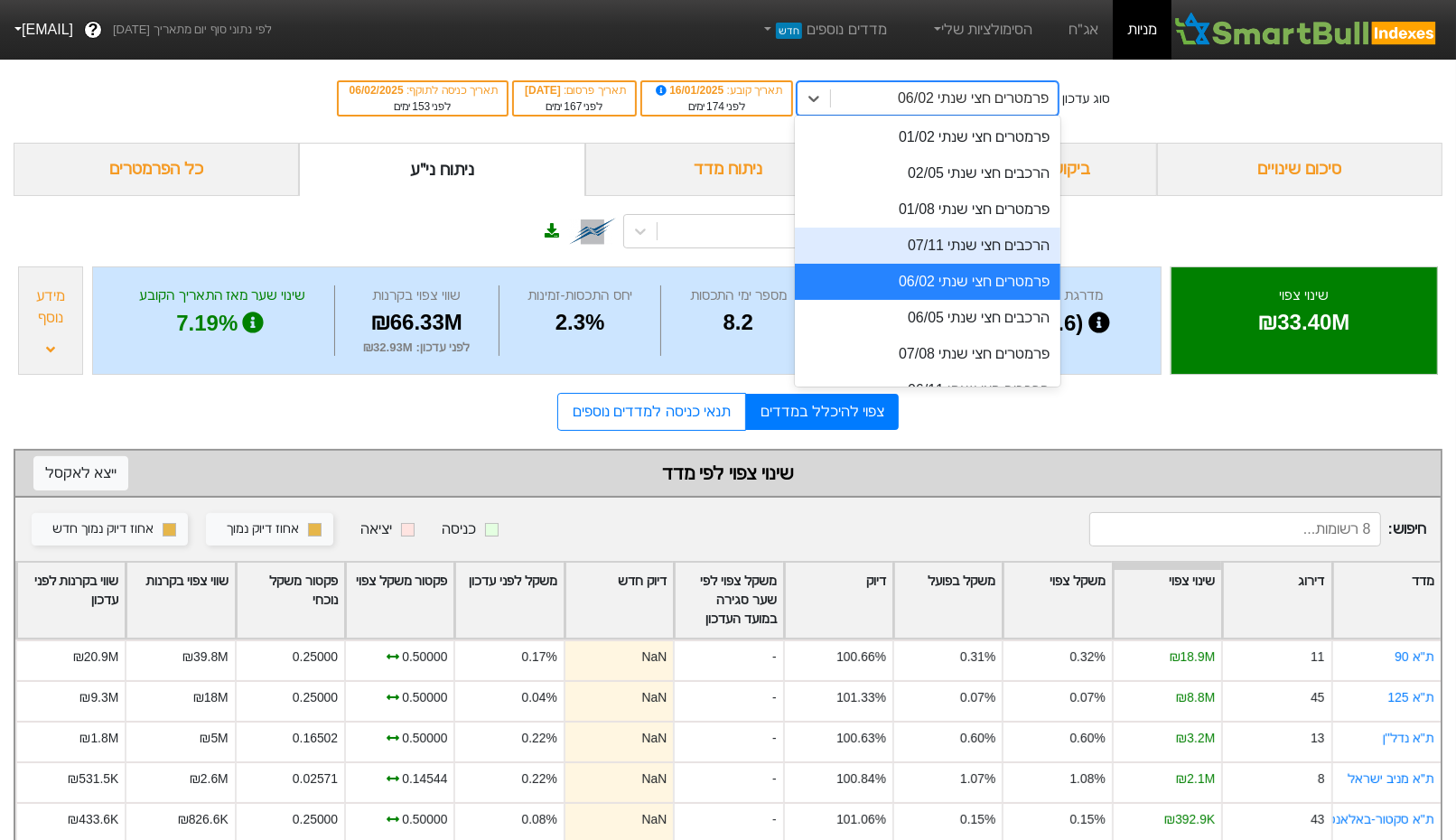 click on "הרכבים חצי שנתי 07/11" at bounding box center (928, 246) 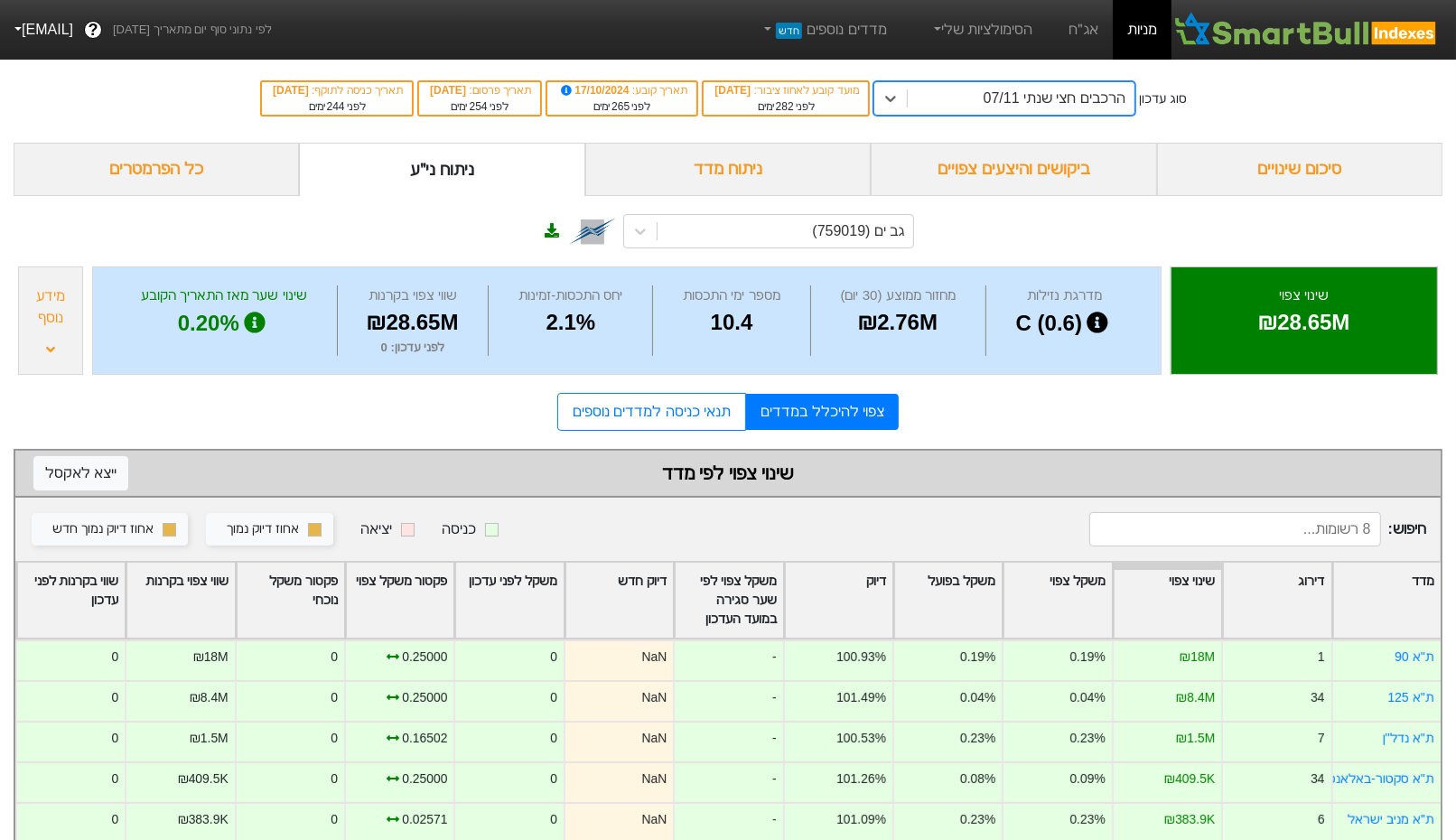 click on "הרכבים חצי שנתי 07/11" at bounding box center (1054, 98) 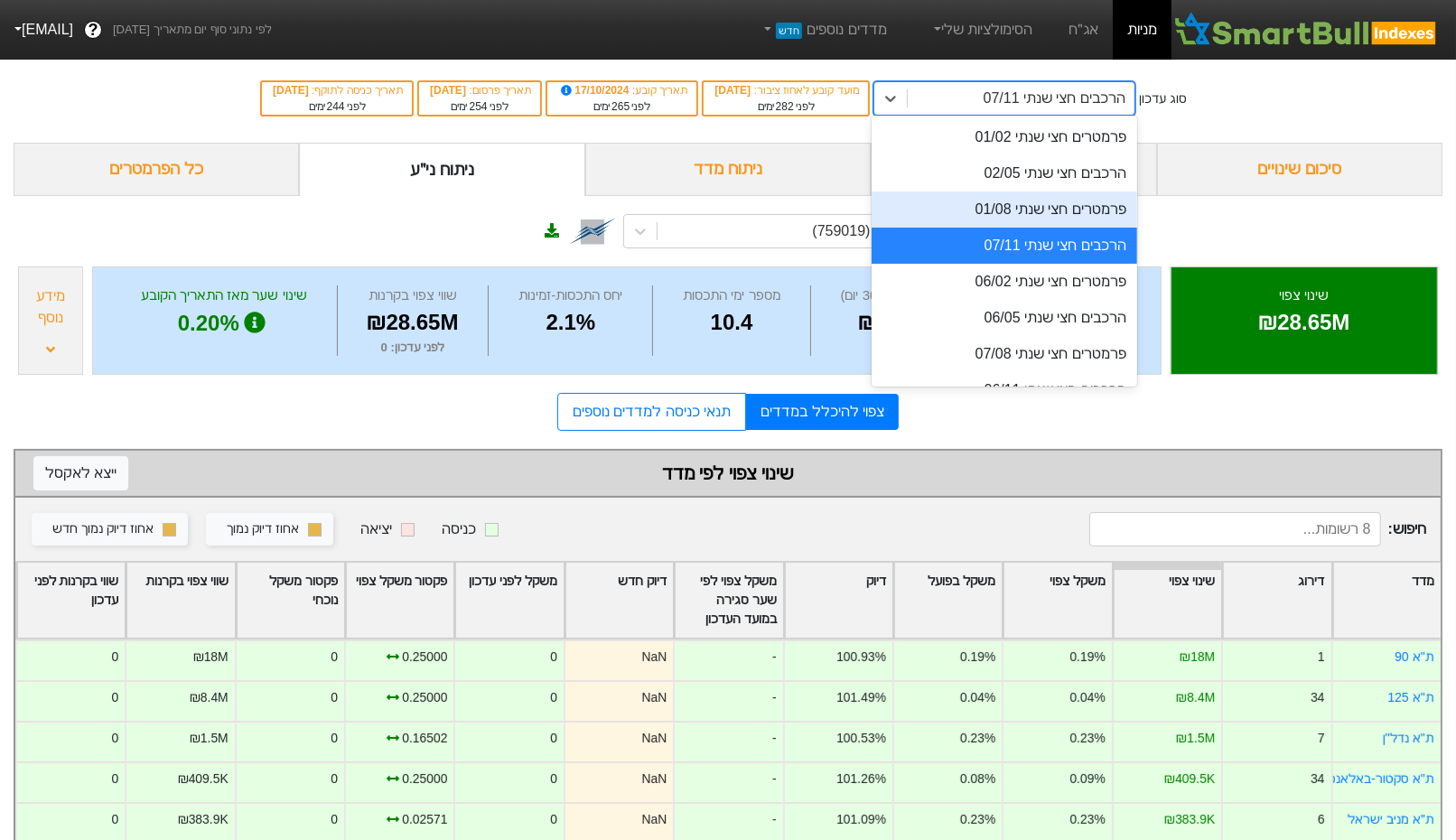 click on "פרמטרים חצי שנתי 01/08" at bounding box center [1004, 210] 